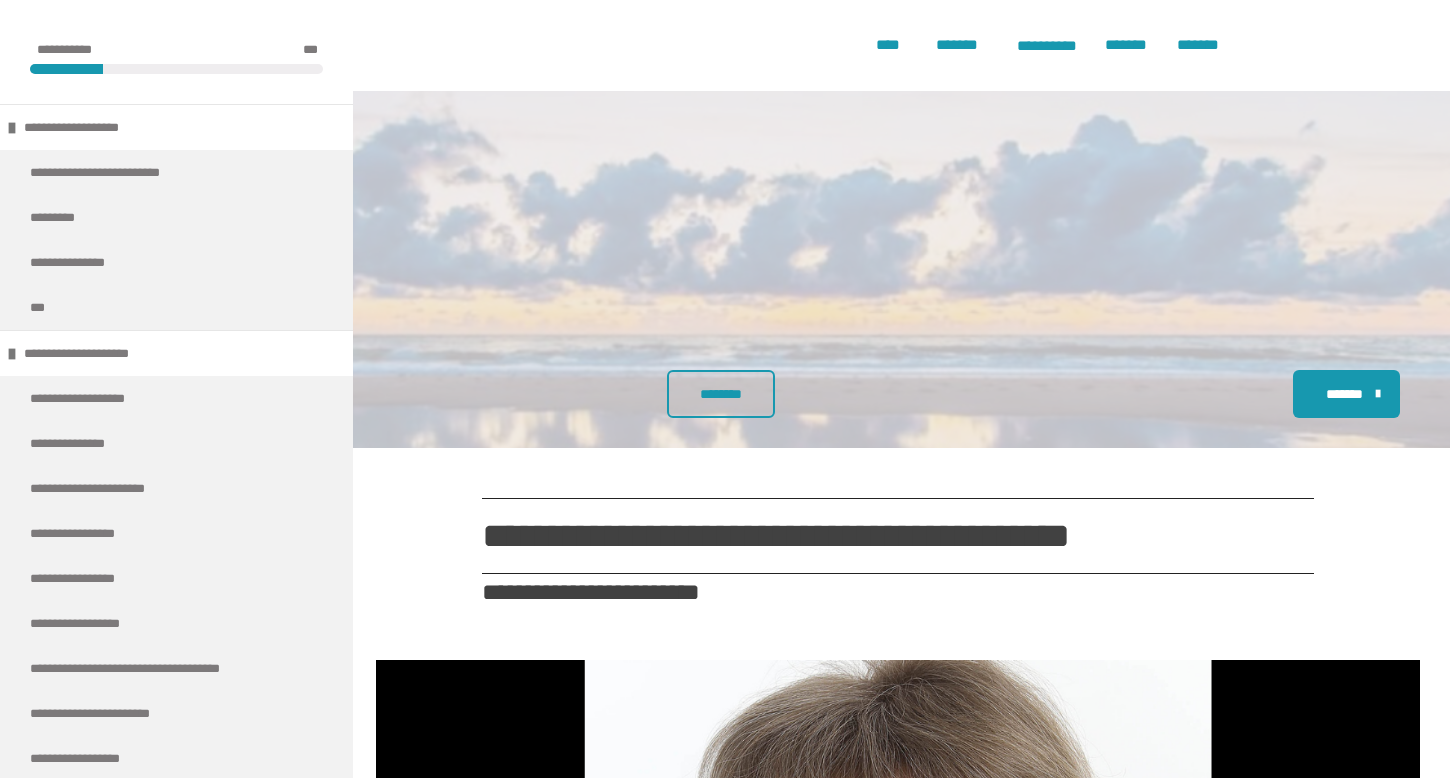 scroll, scrollTop: 586, scrollLeft: 0, axis: vertical 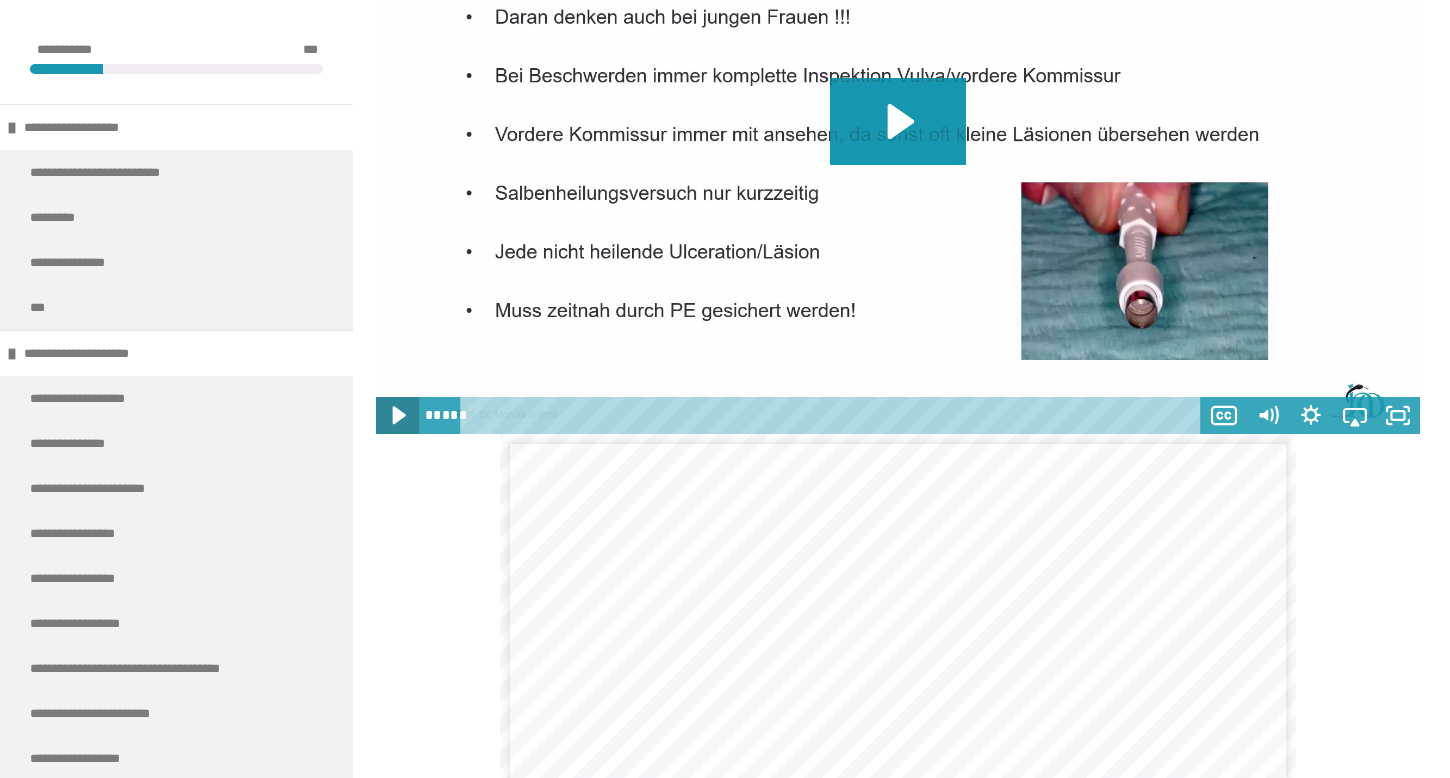 click 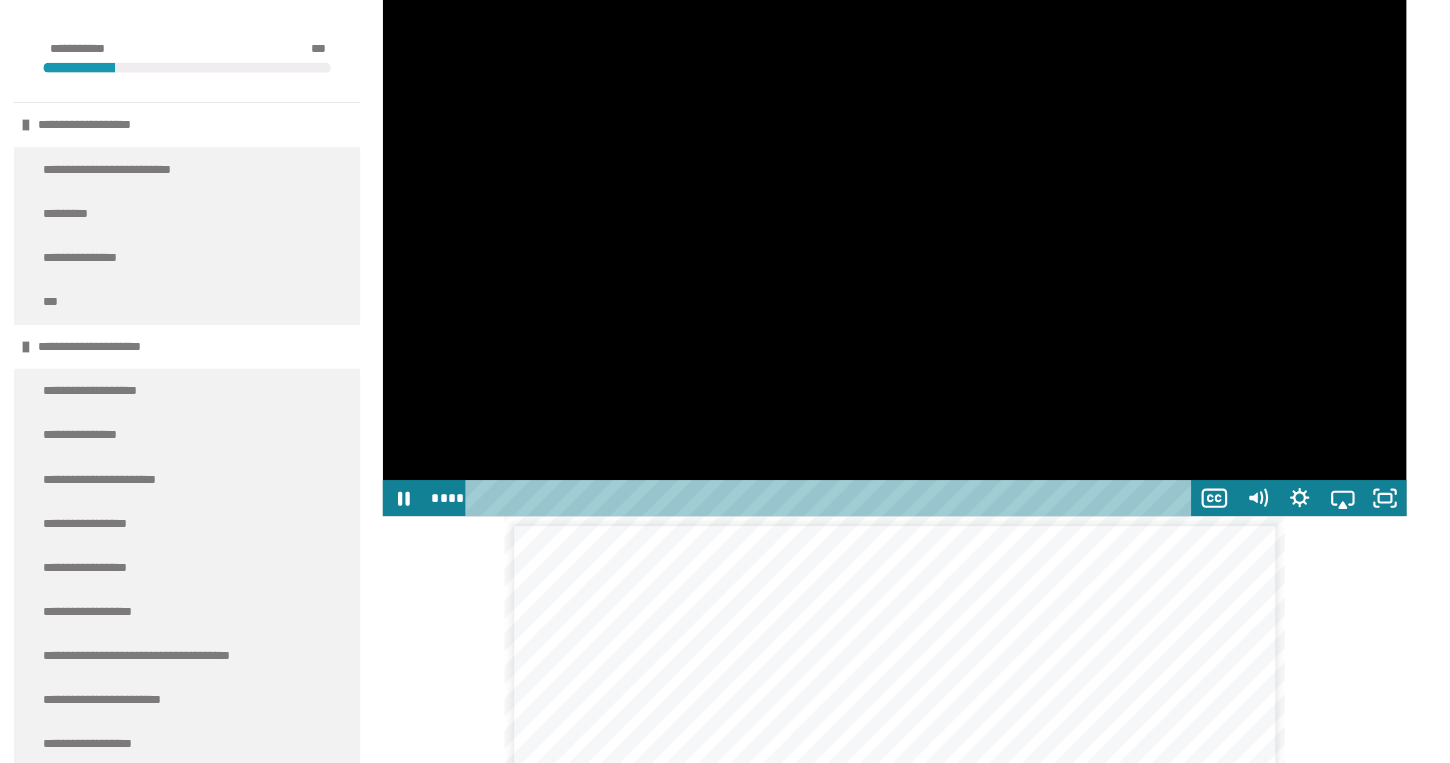 scroll, scrollTop: 4081, scrollLeft: 0, axis: vertical 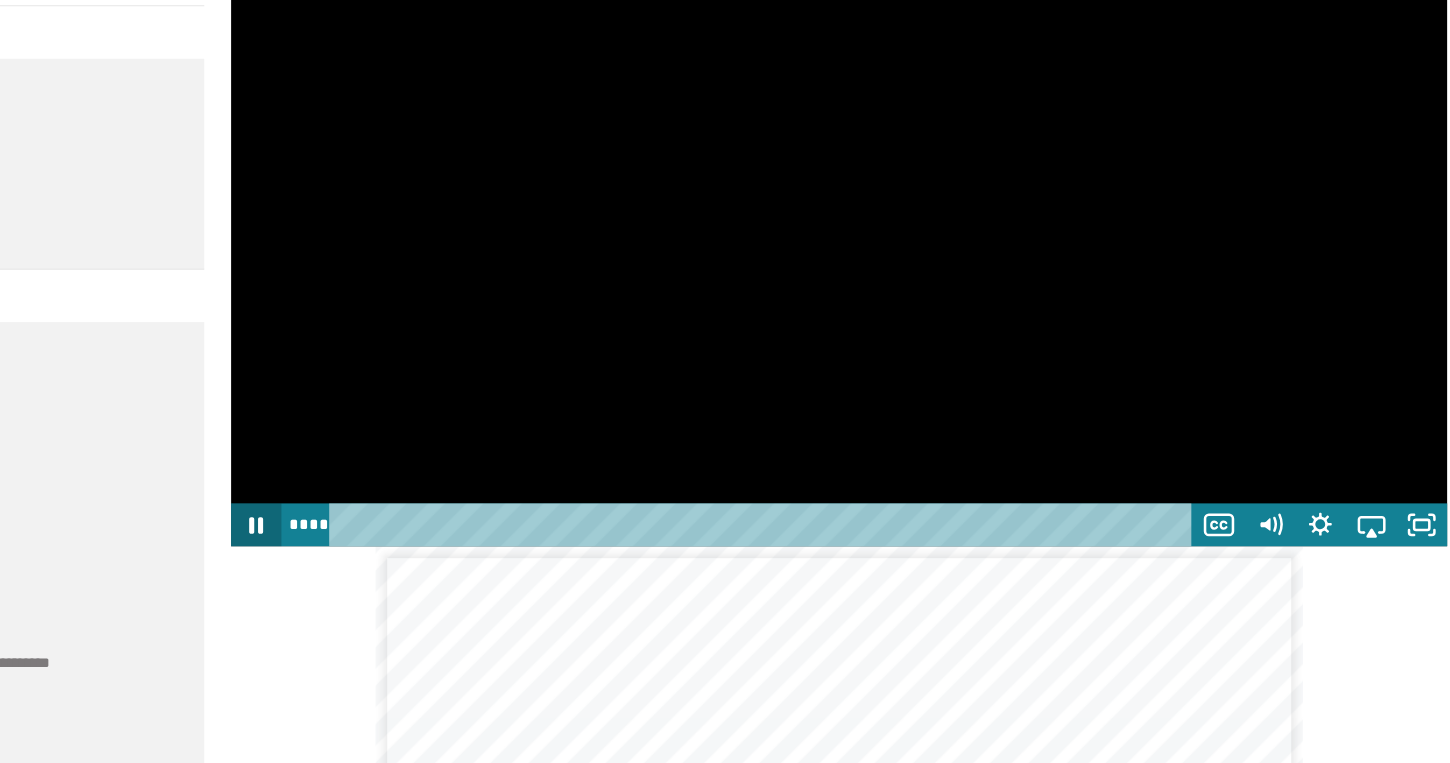 click 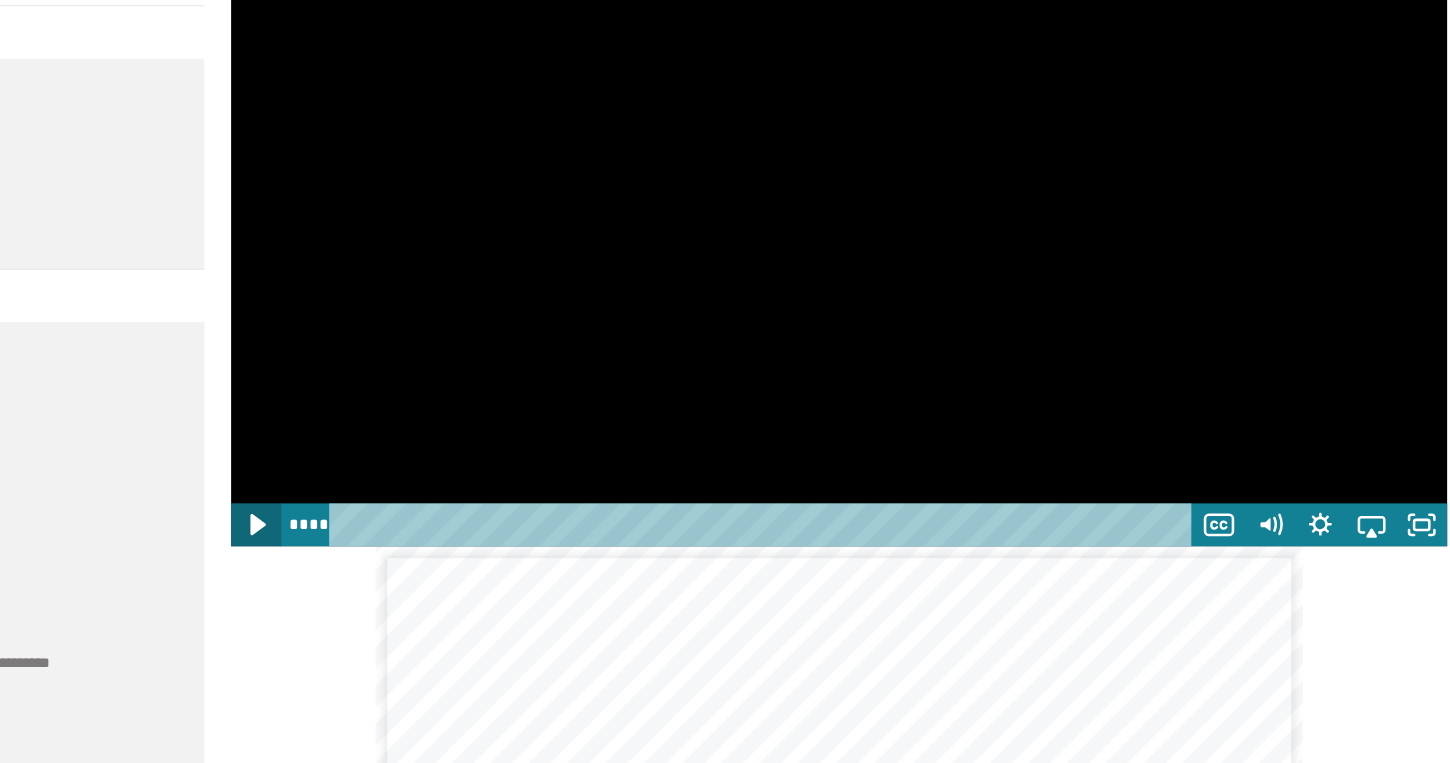 click 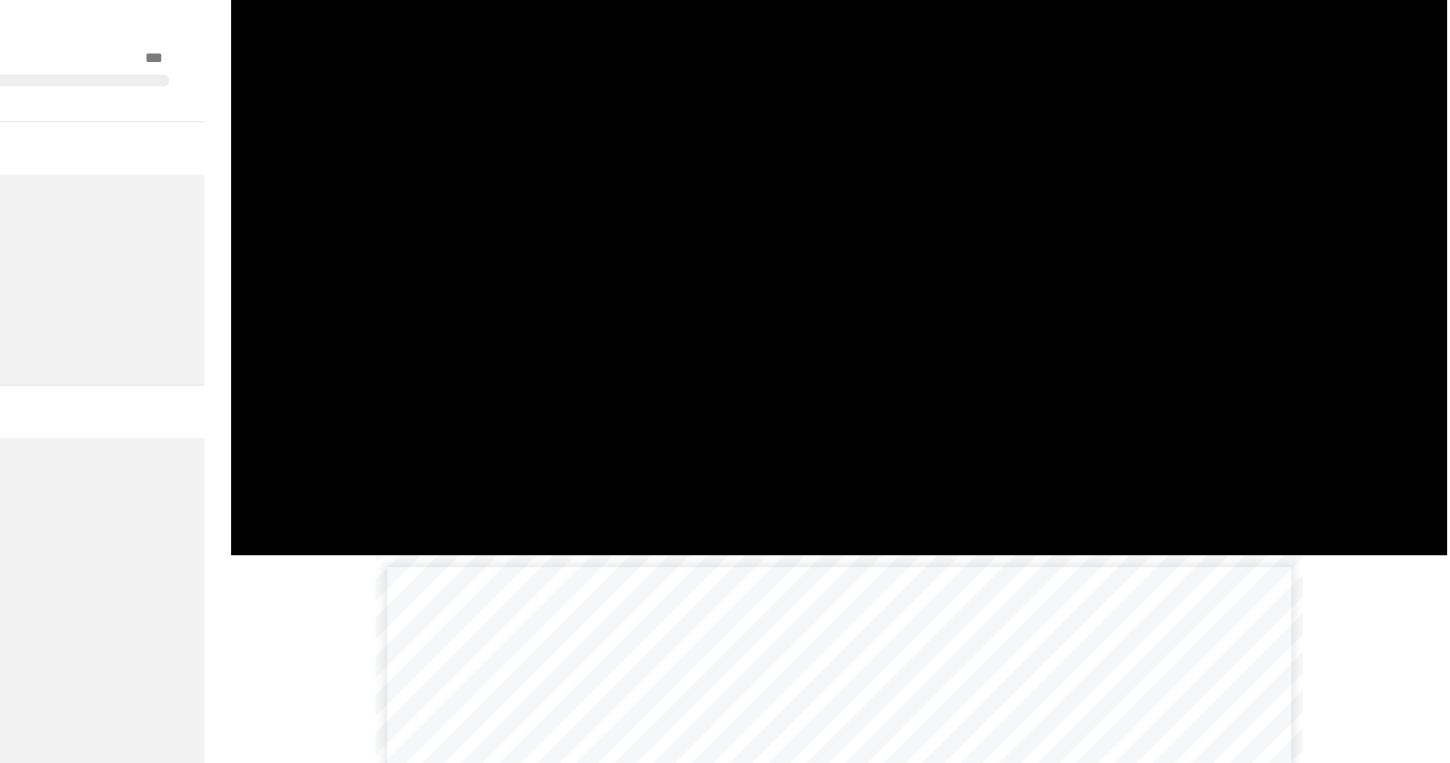 scroll, scrollTop: 4167, scrollLeft: 0, axis: vertical 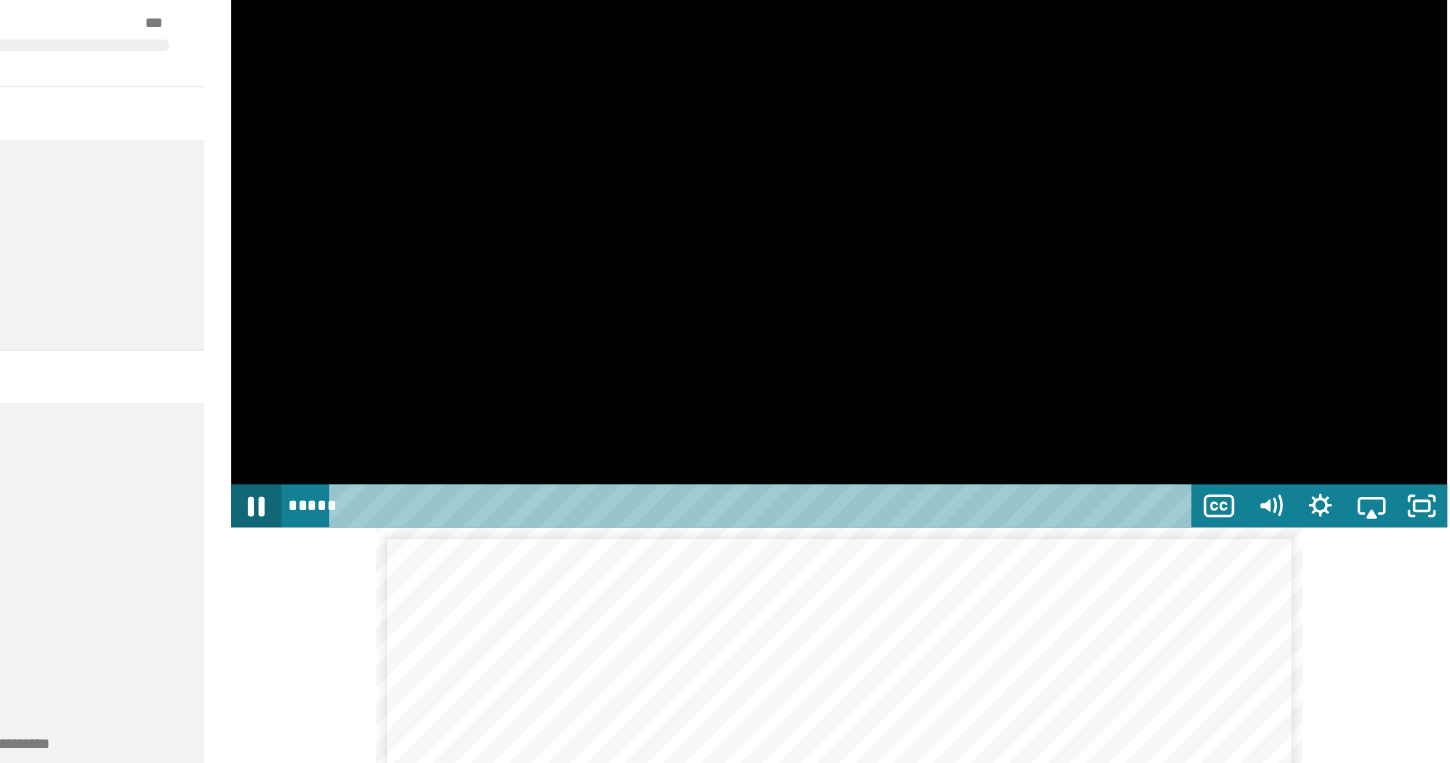 click 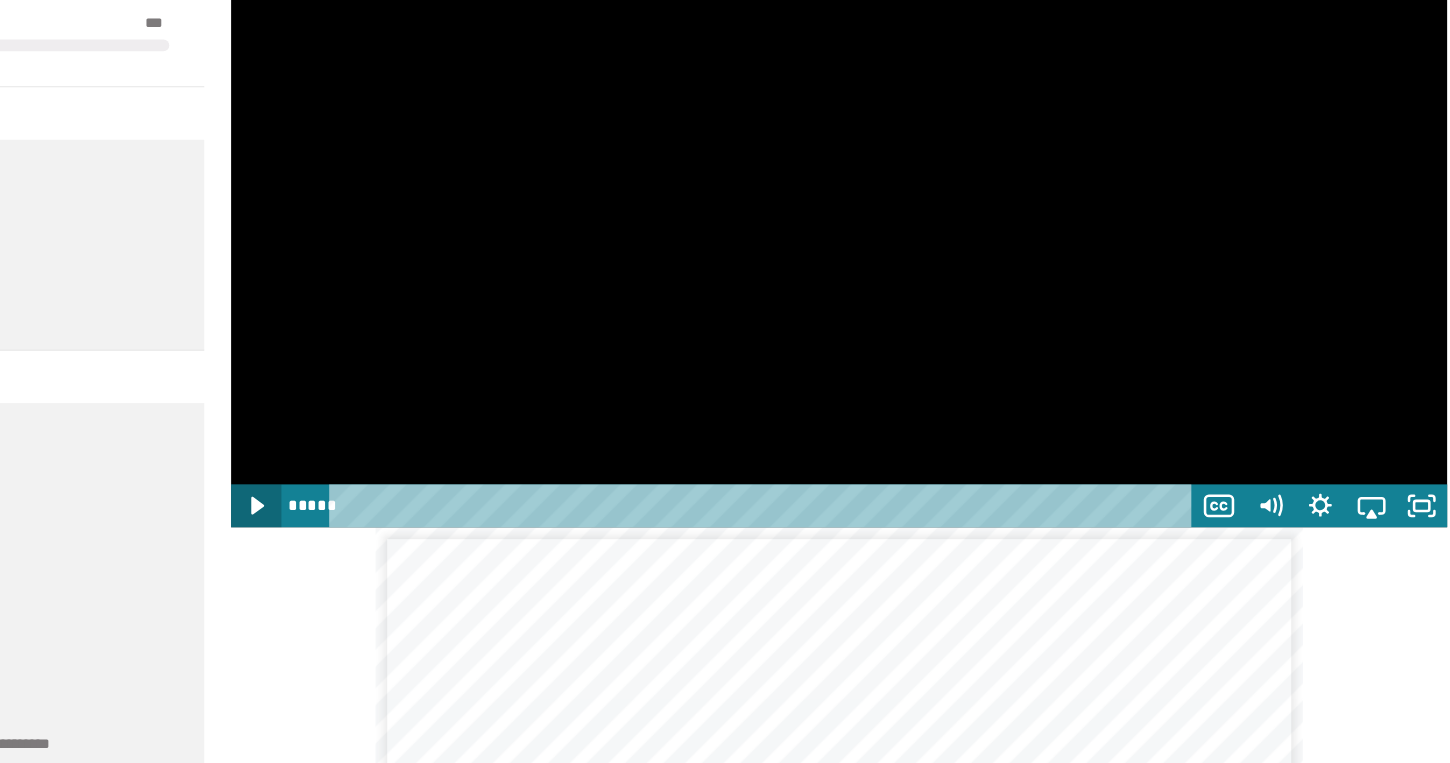 click 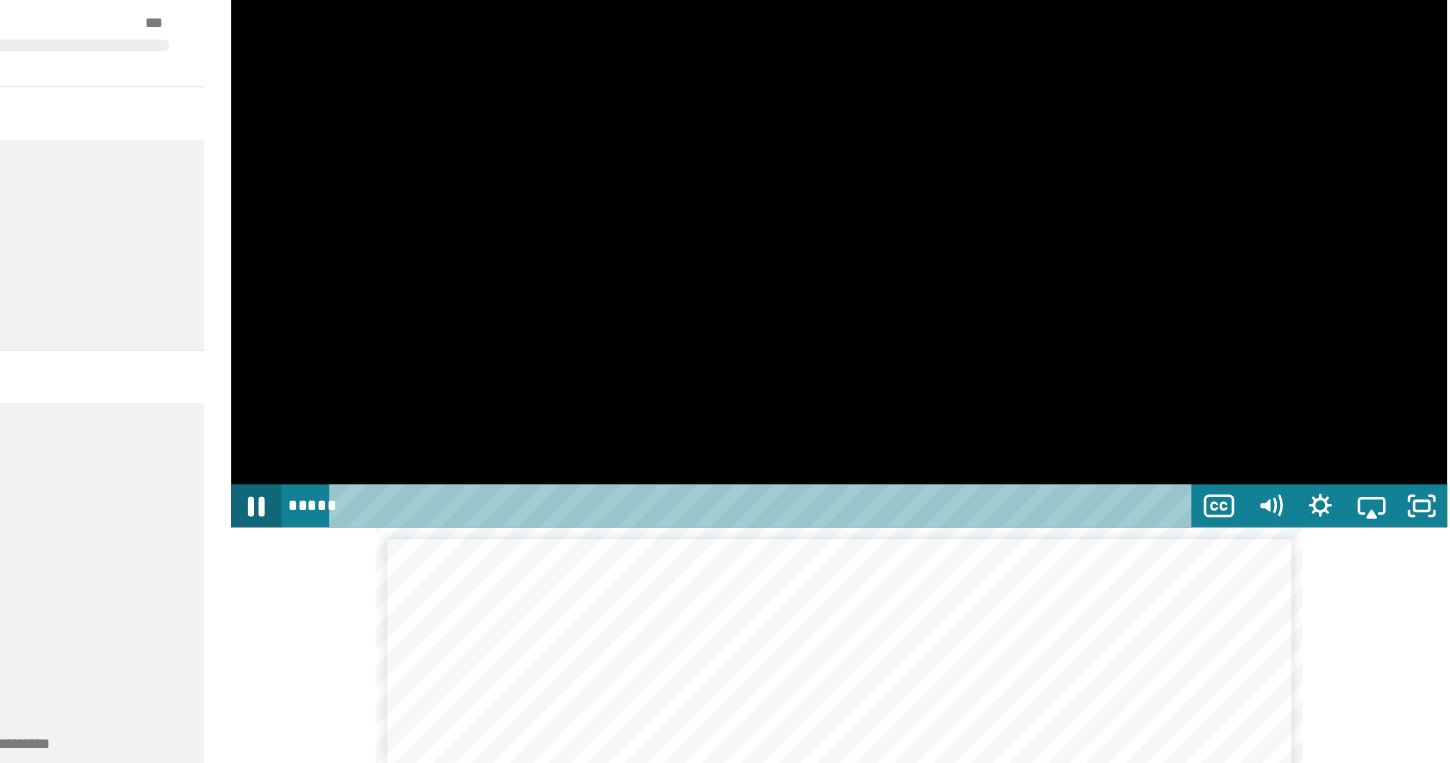 click 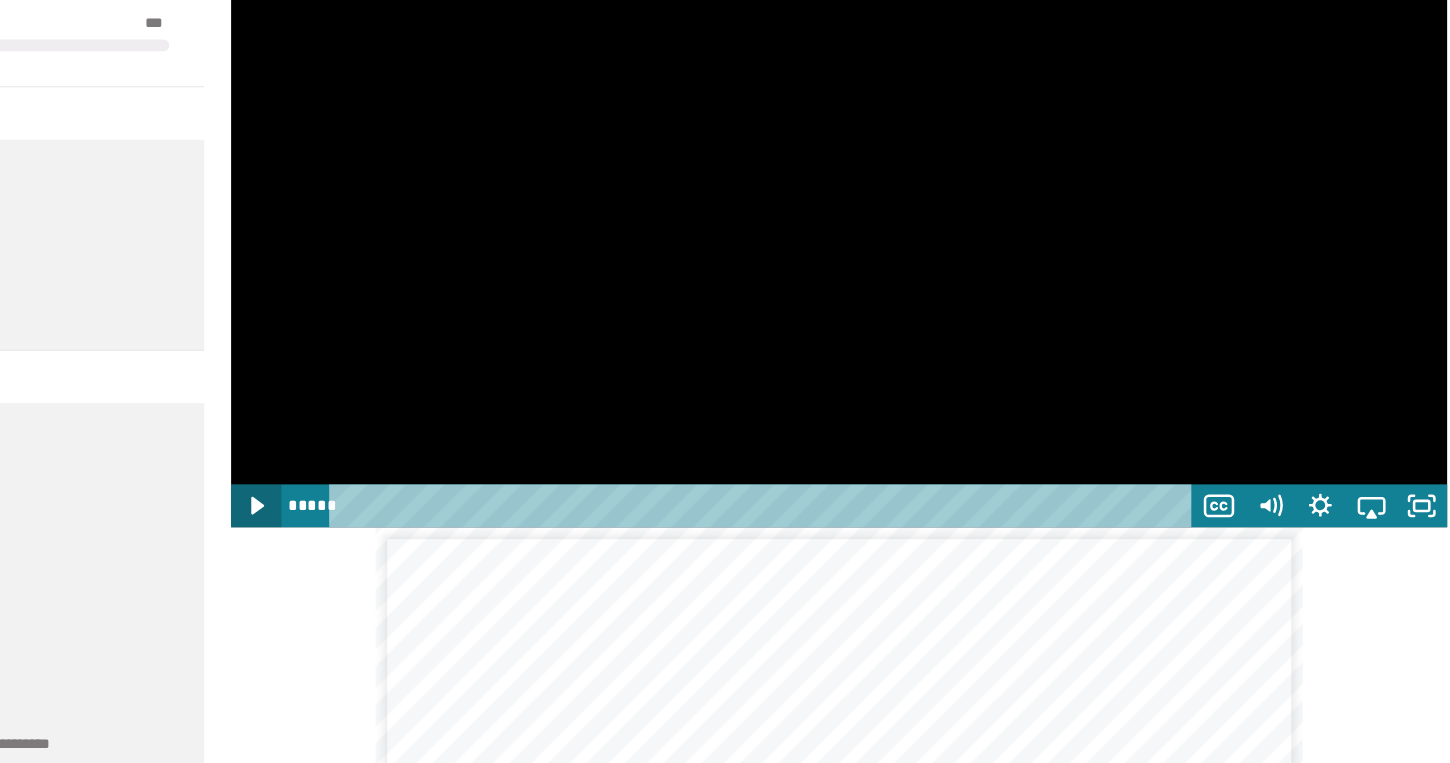 click 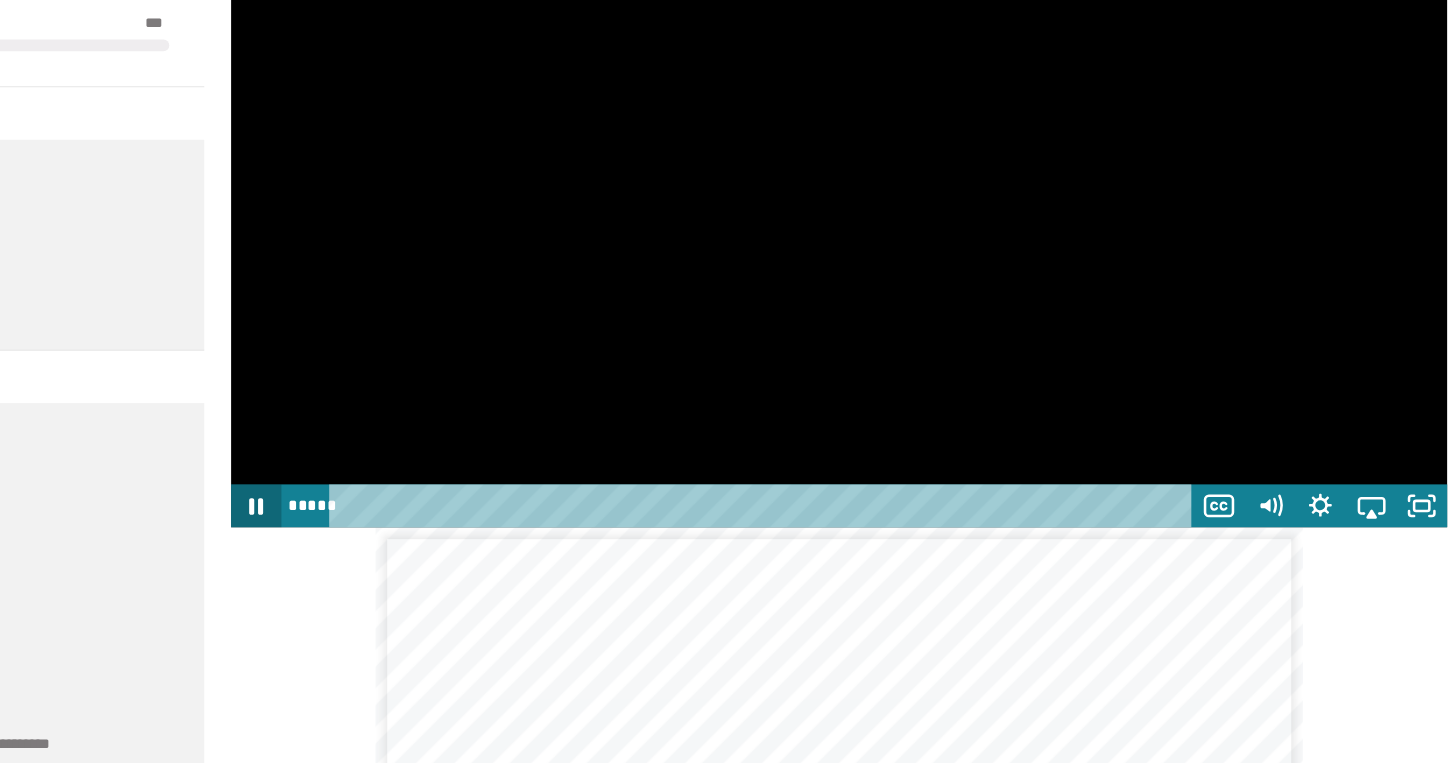 click 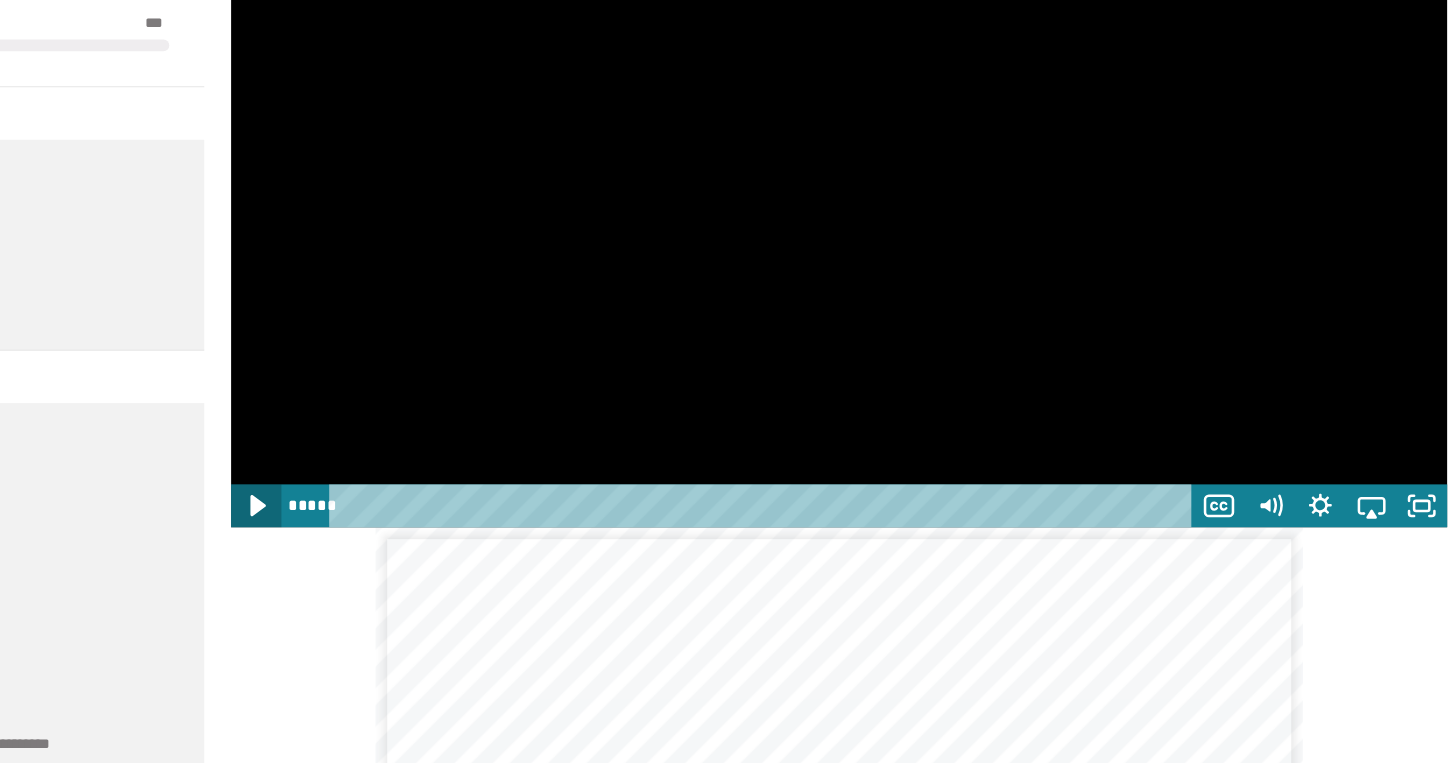click 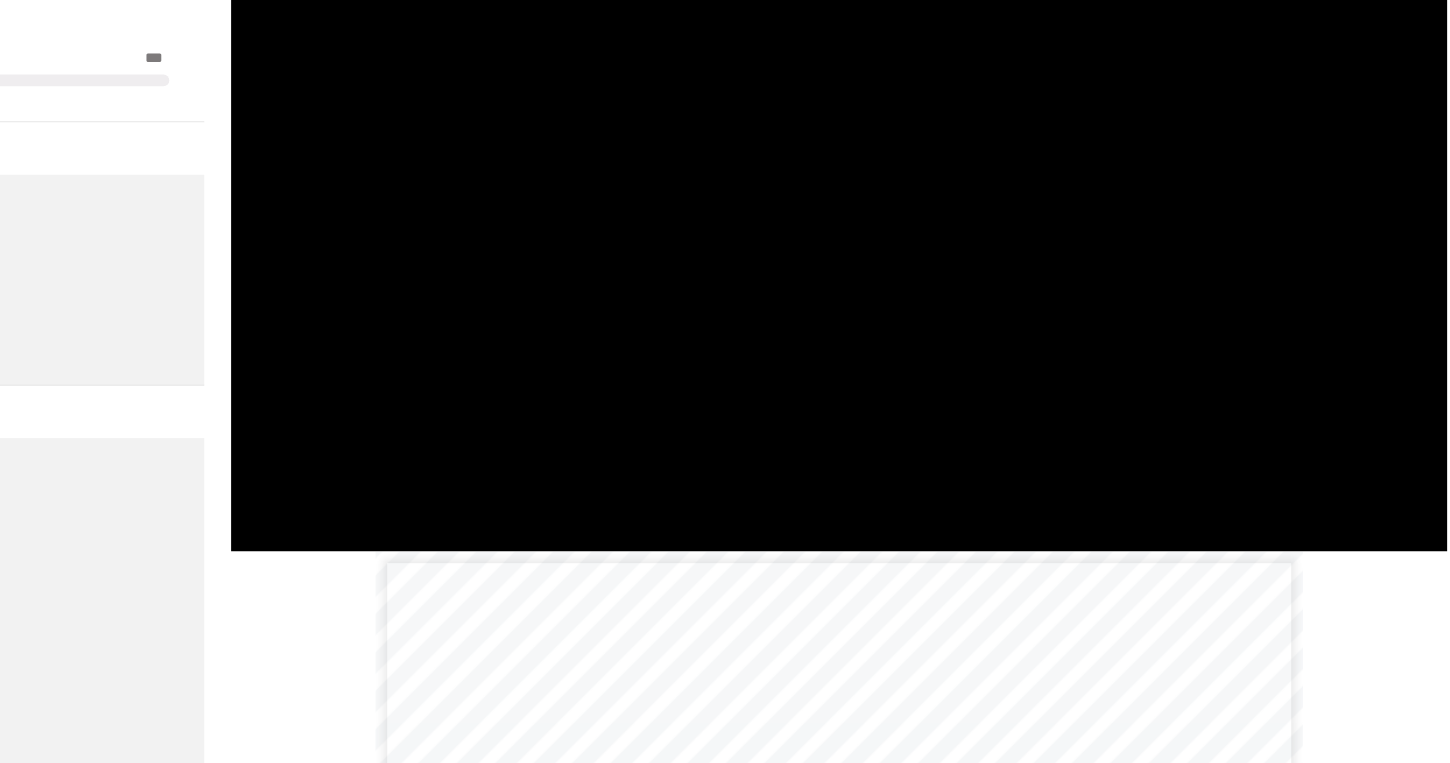 scroll, scrollTop: 4172, scrollLeft: 0, axis: vertical 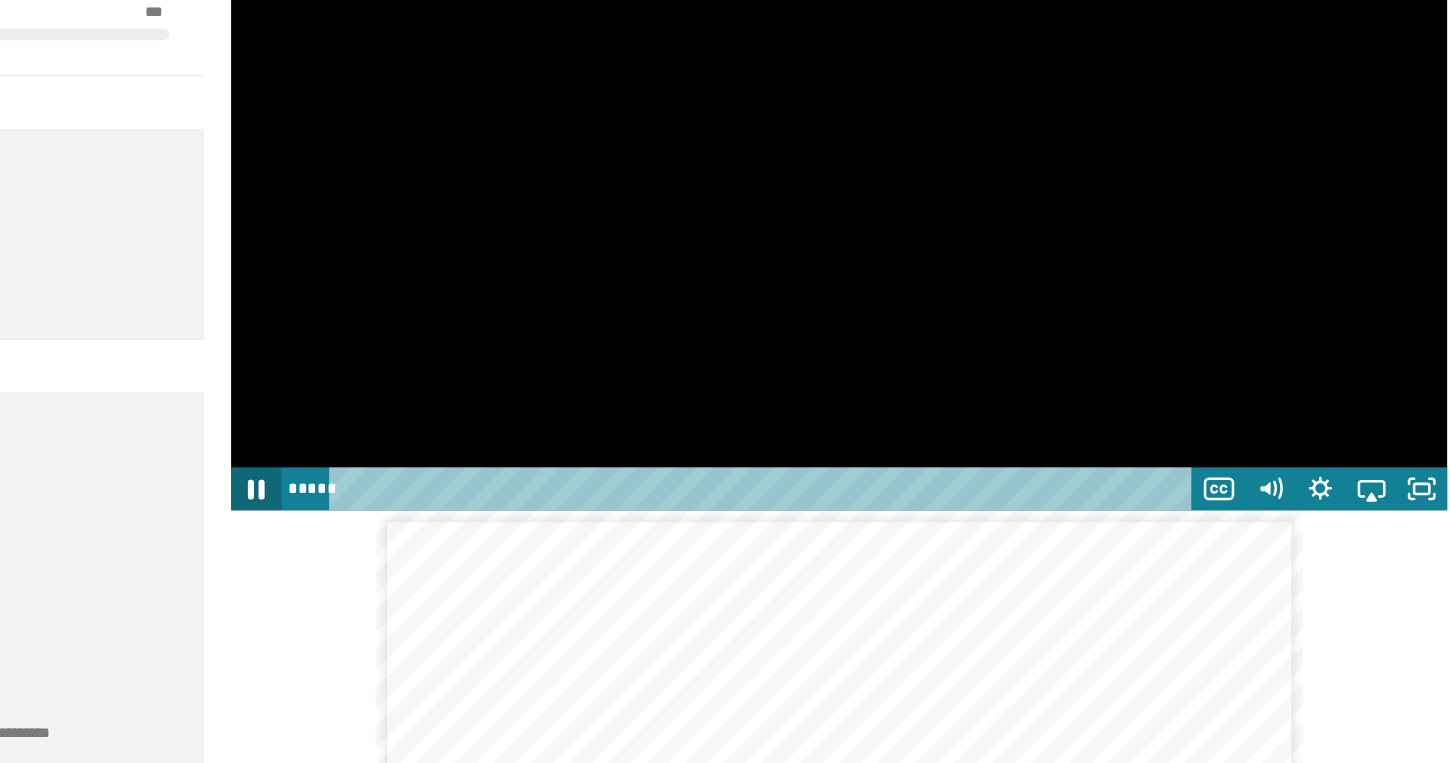 click 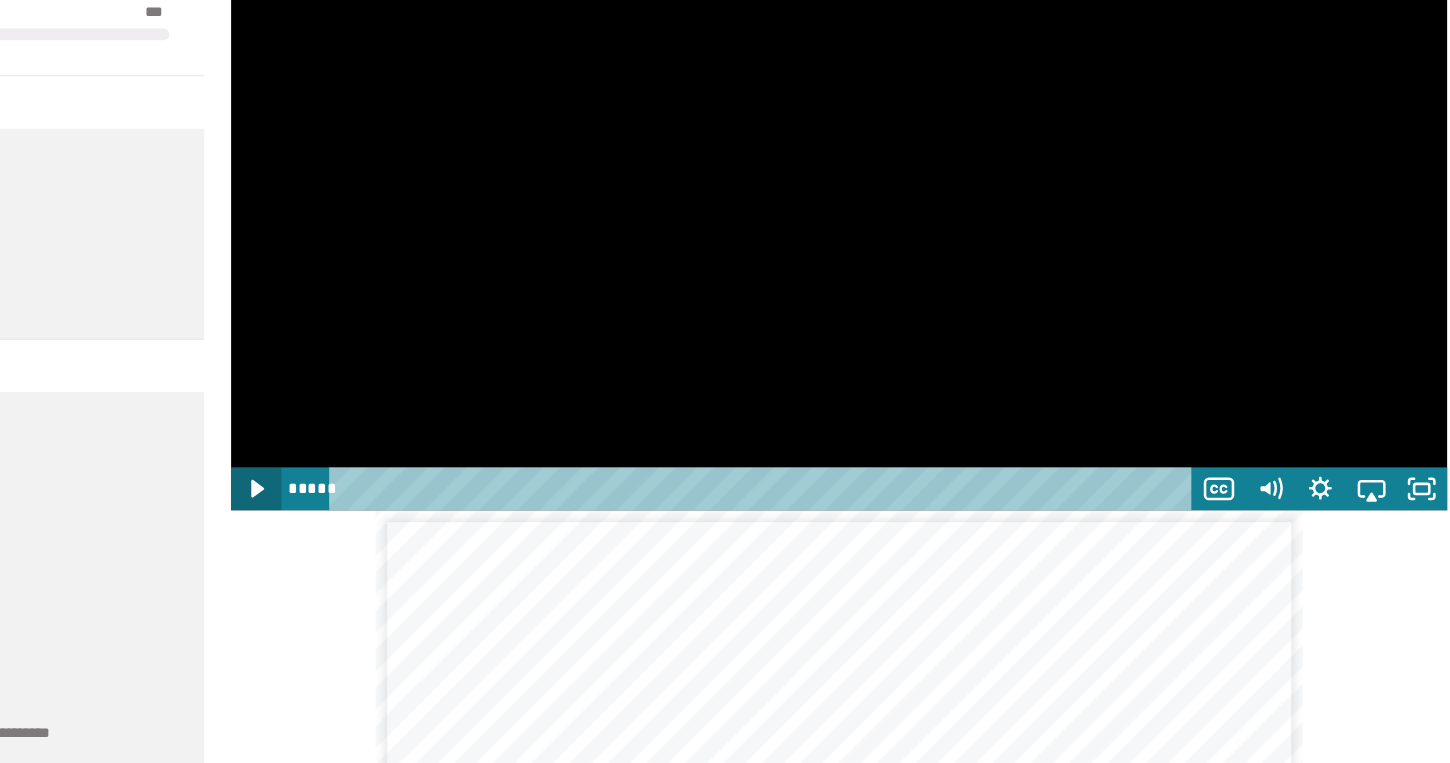 click 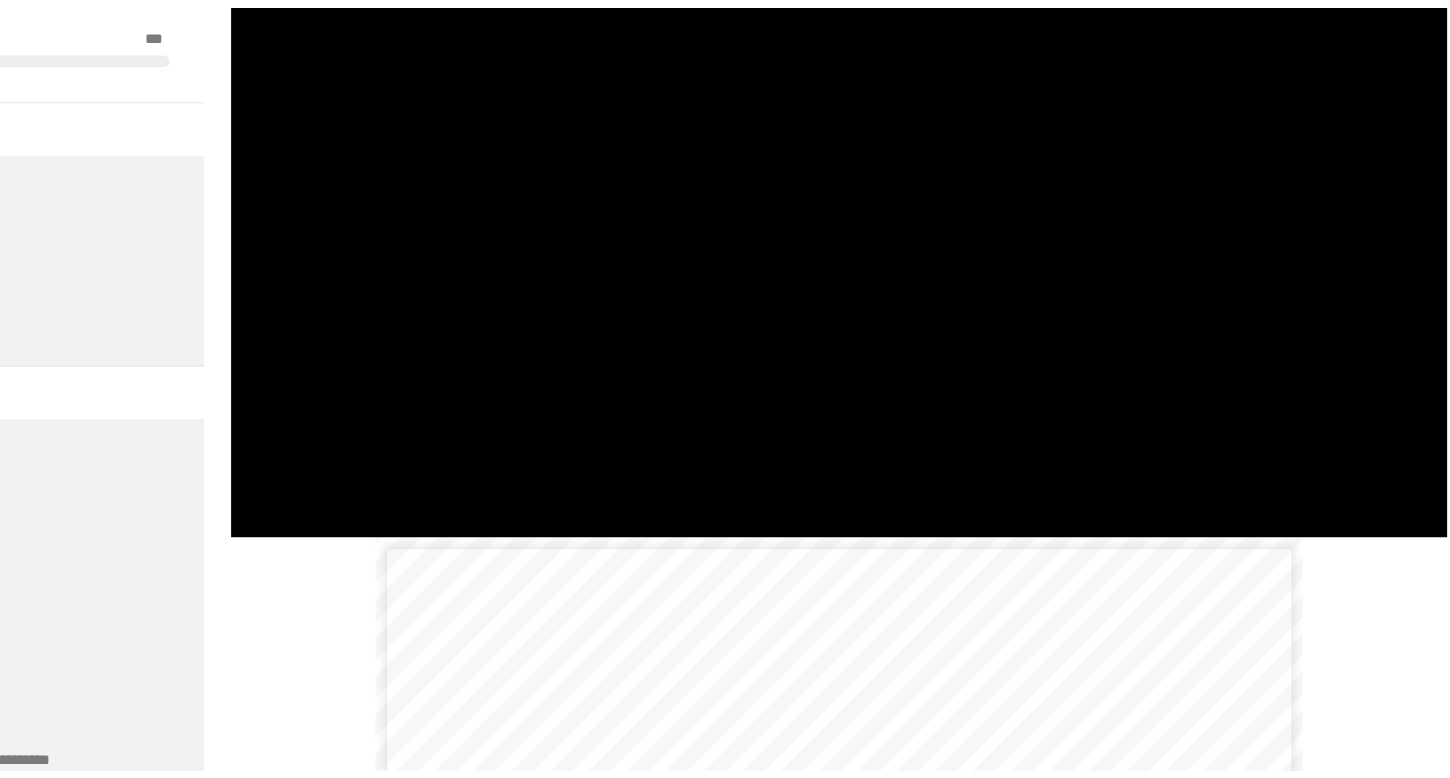 scroll, scrollTop: 4150, scrollLeft: 0, axis: vertical 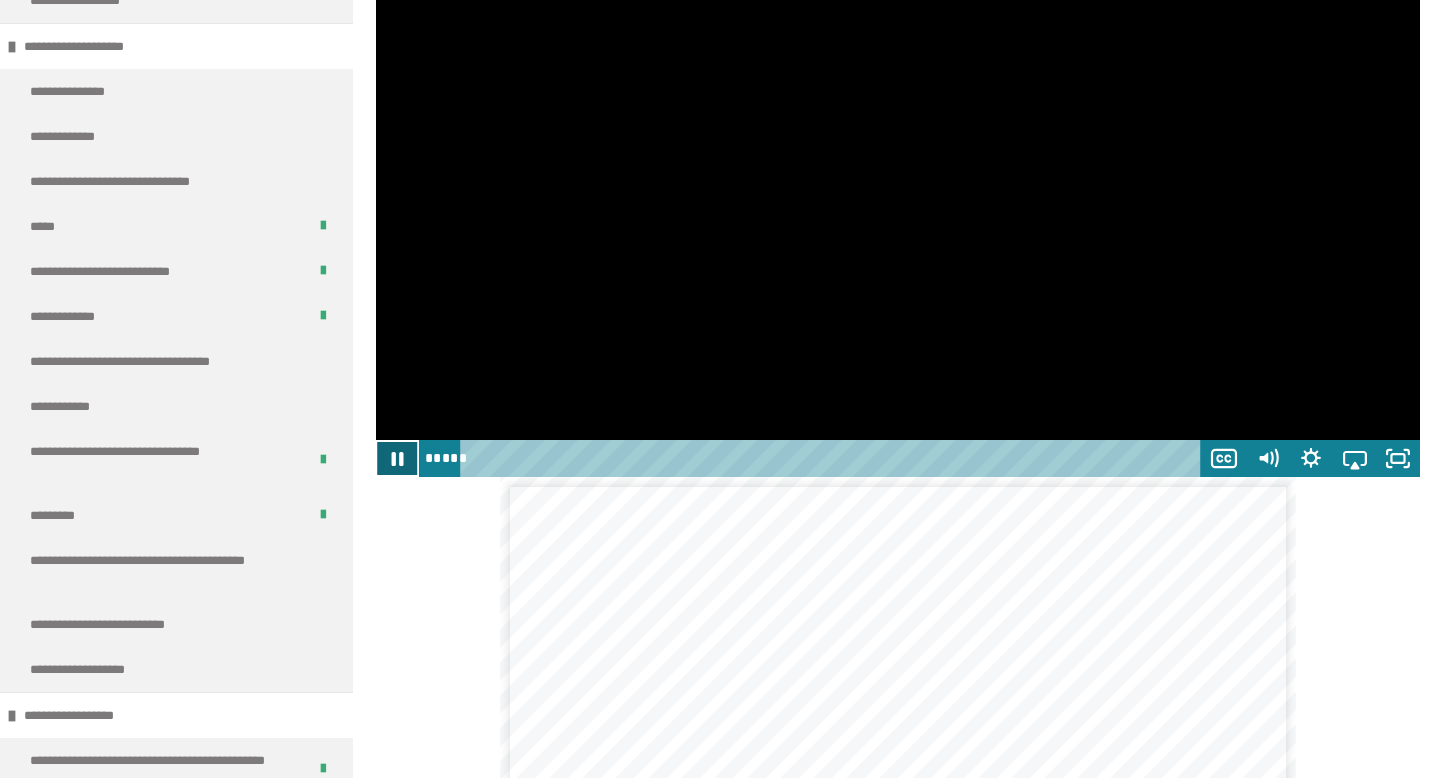 click 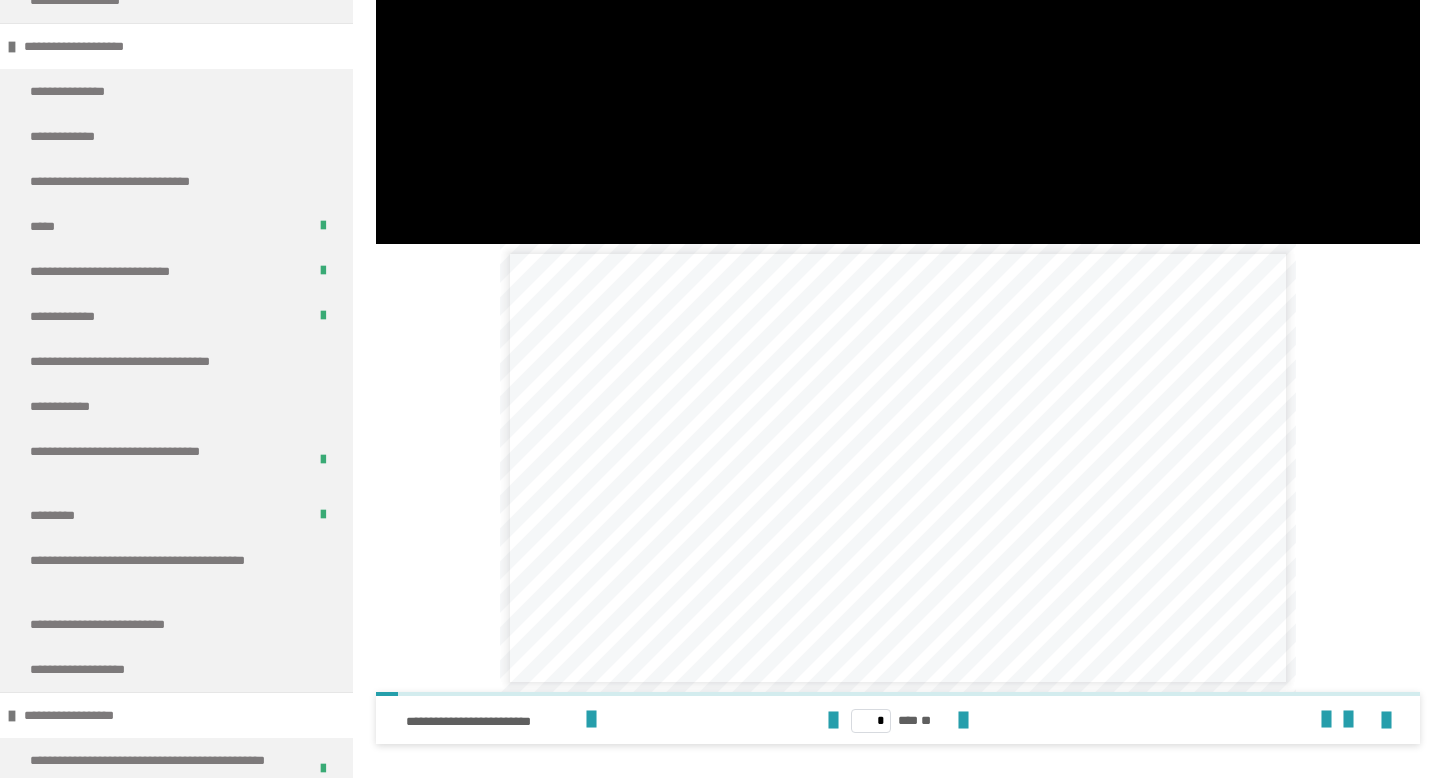 scroll, scrollTop: 4396, scrollLeft: 0, axis: vertical 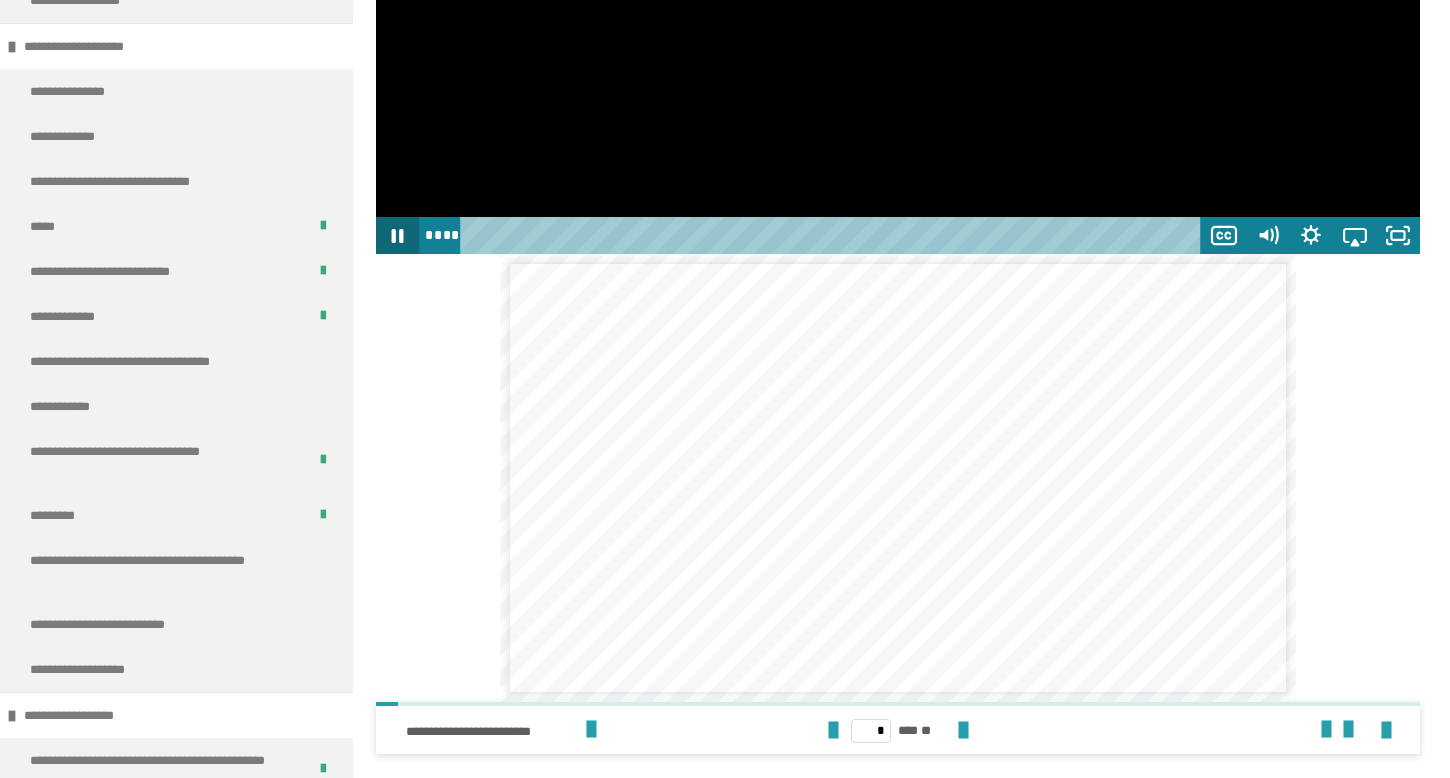click 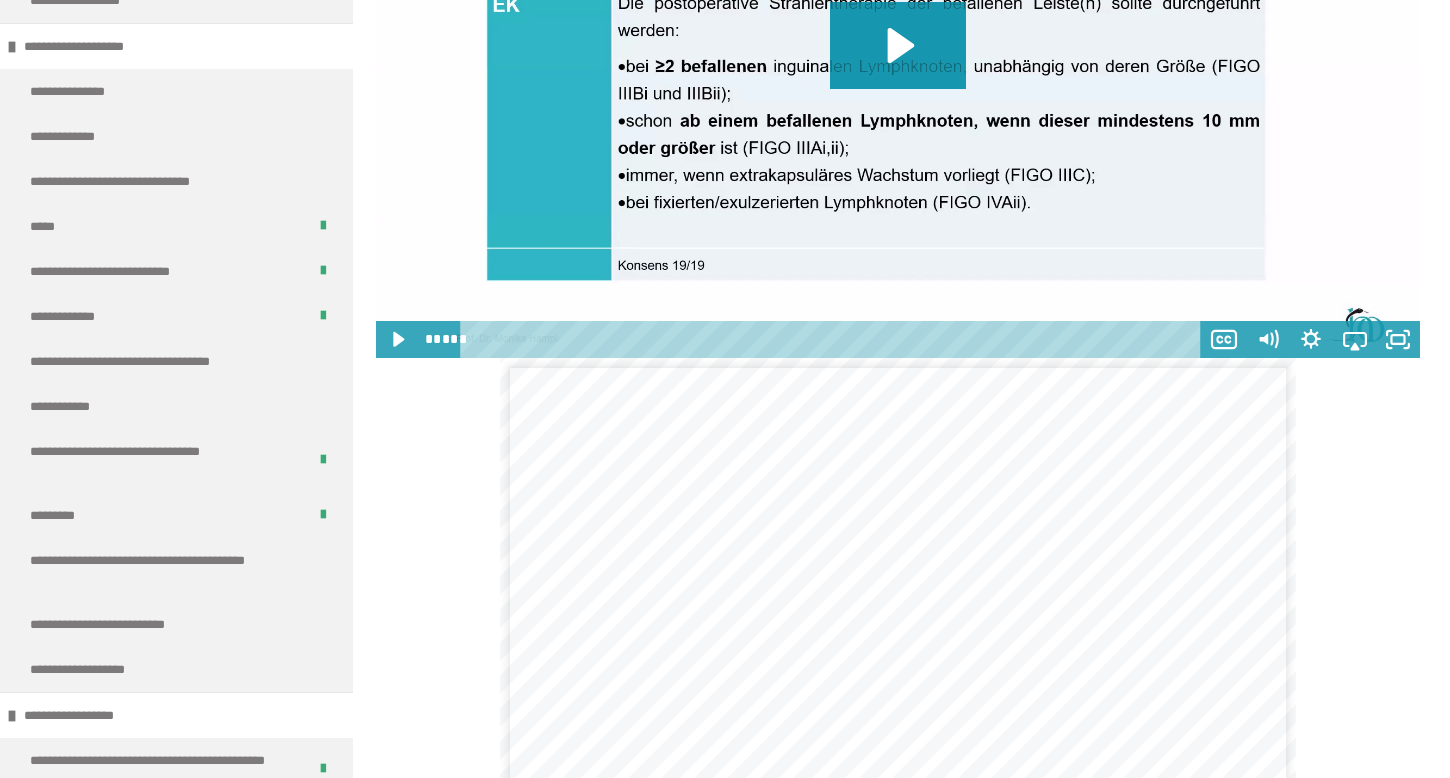scroll, scrollTop: 5763, scrollLeft: 0, axis: vertical 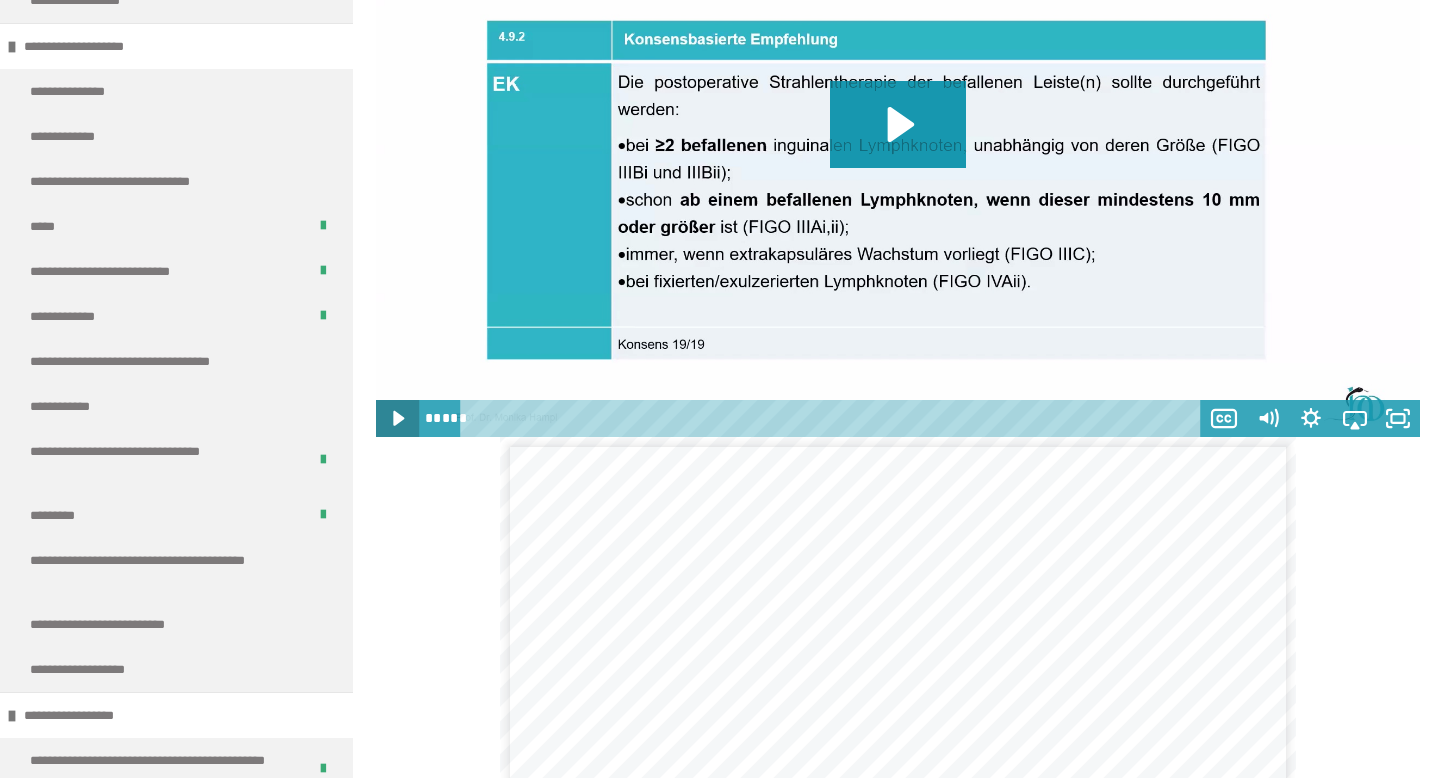 click 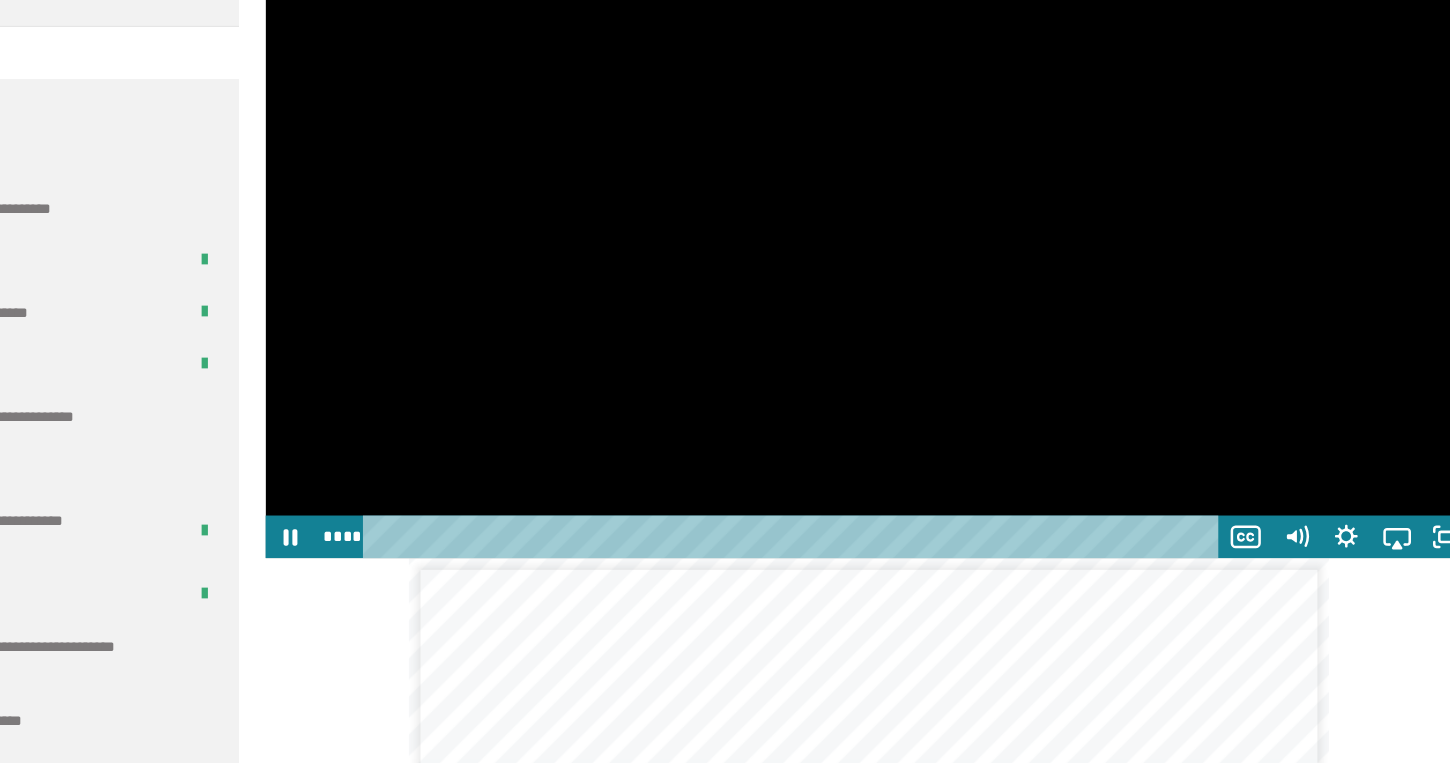 scroll, scrollTop: 5715, scrollLeft: 0, axis: vertical 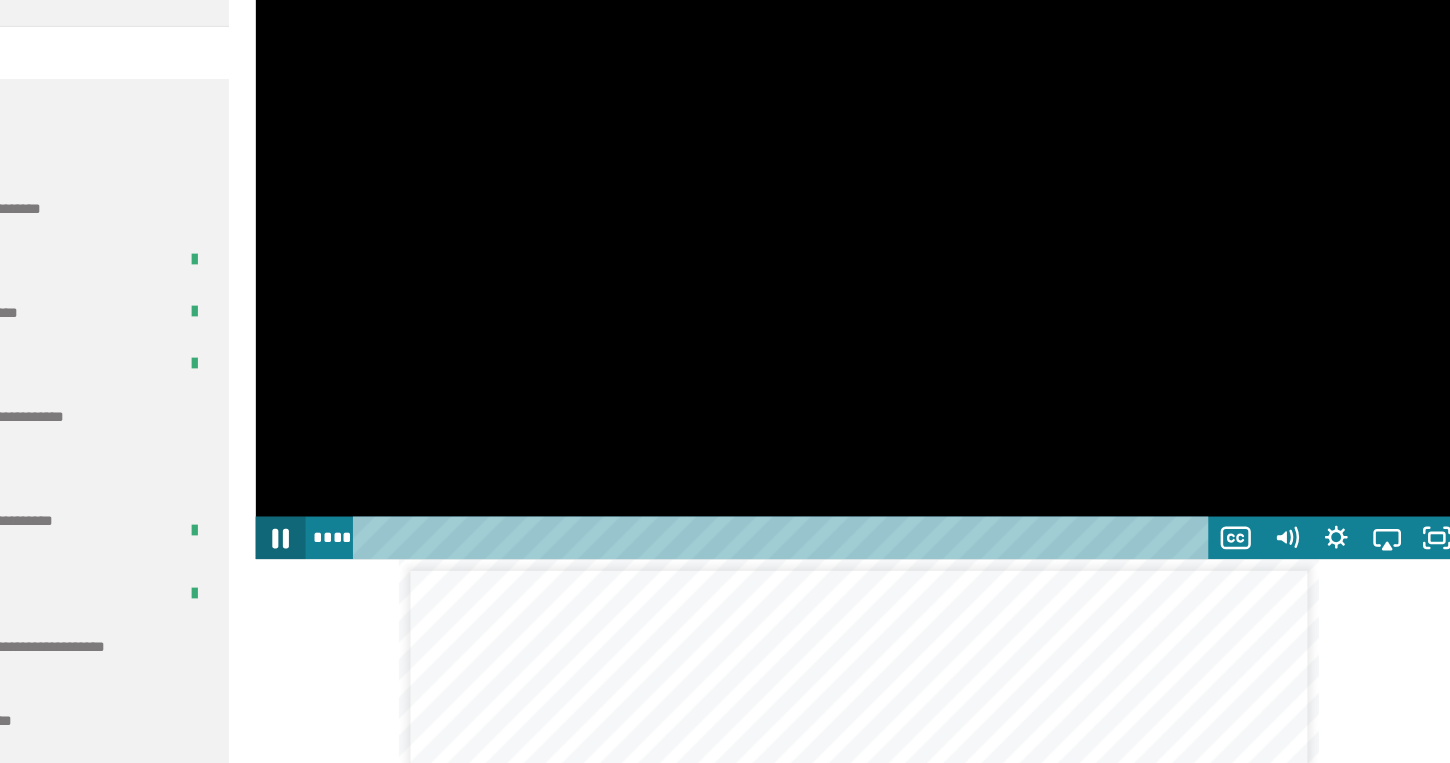 click 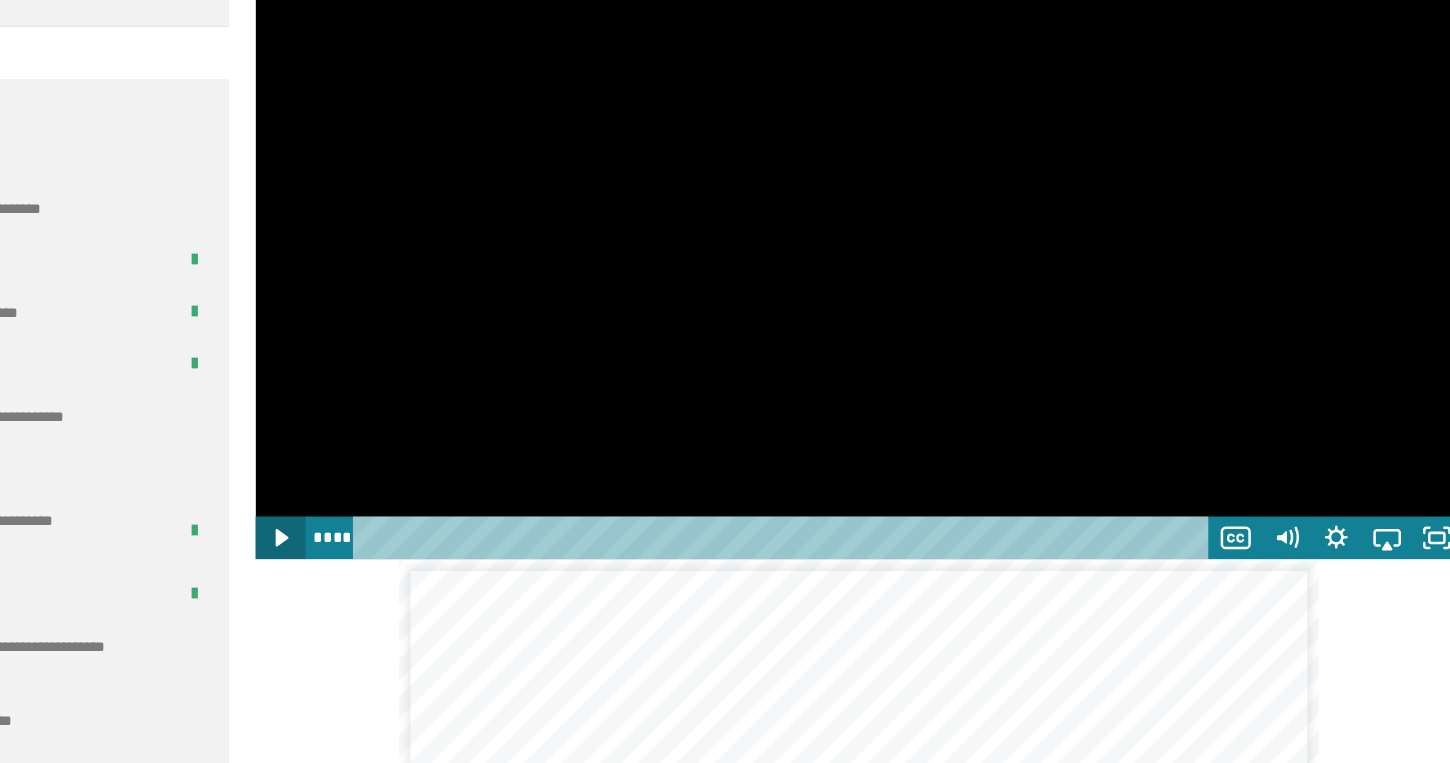 click 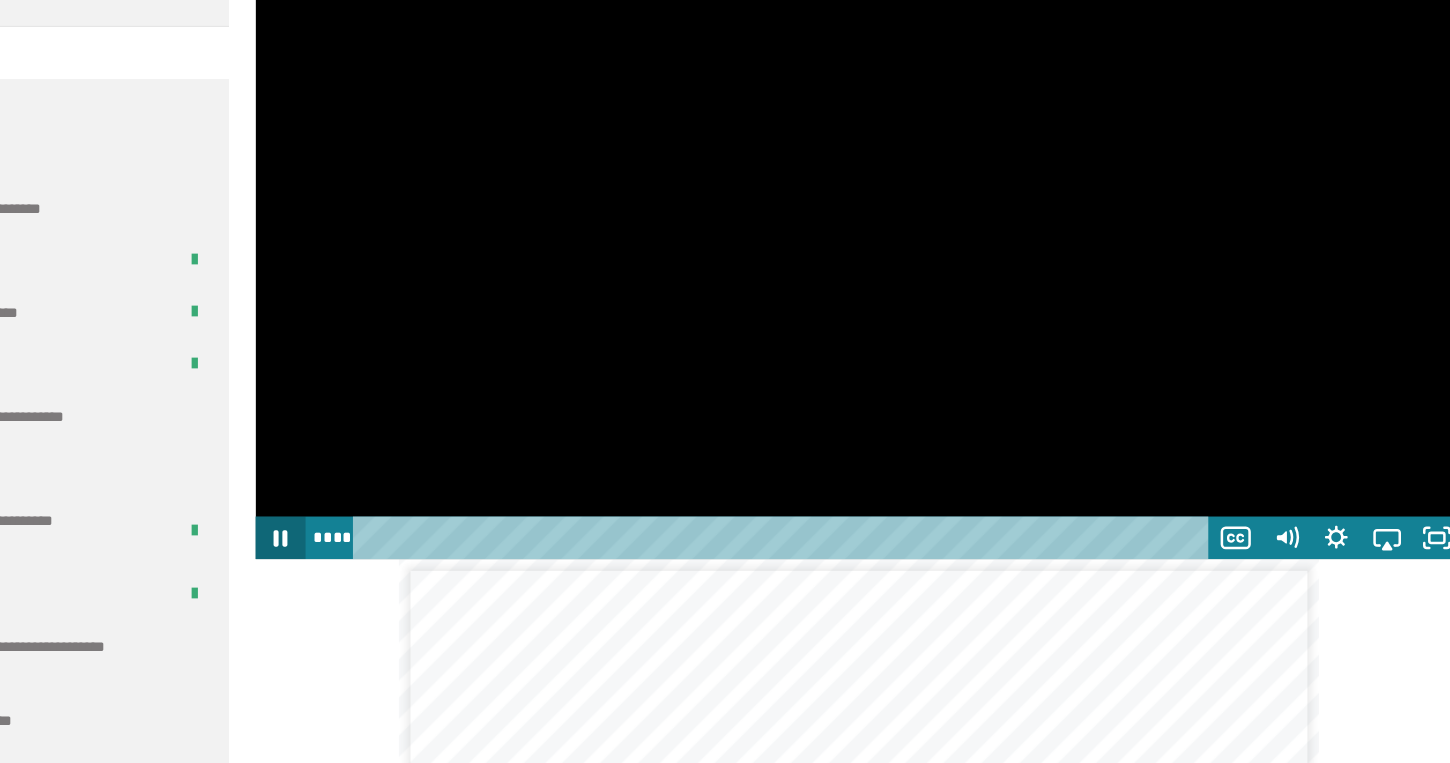 click 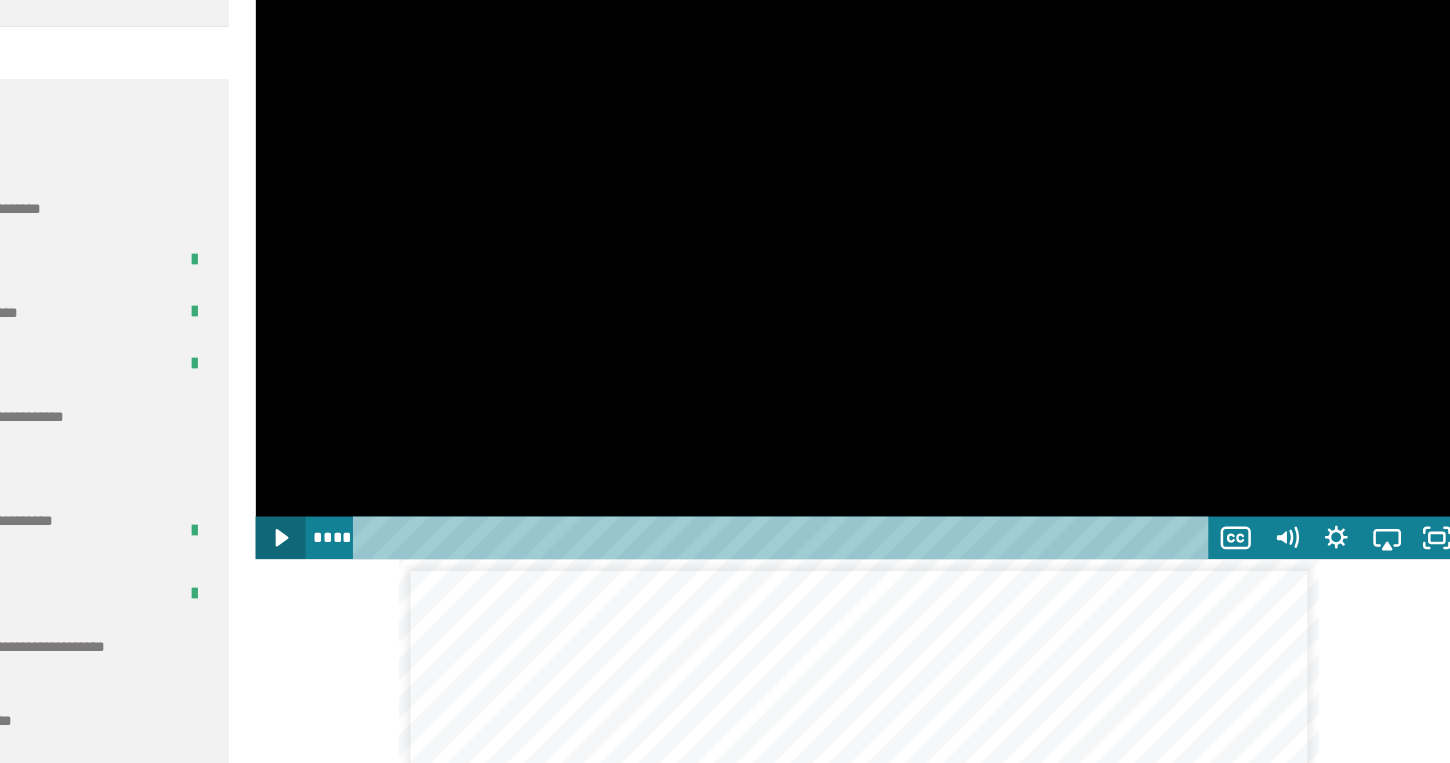 click 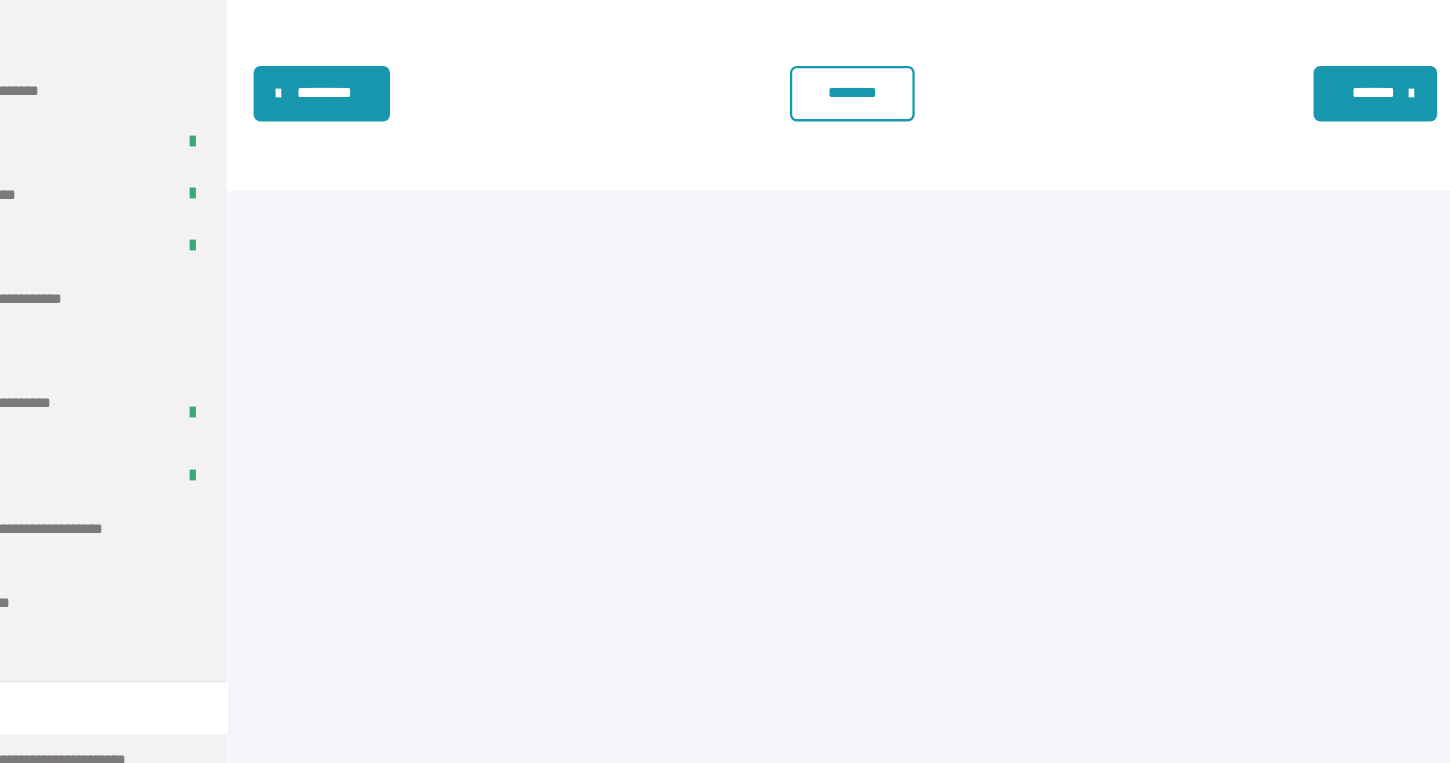 scroll, scrollTop: 9740, scrollLeft: 0, axis: vertical 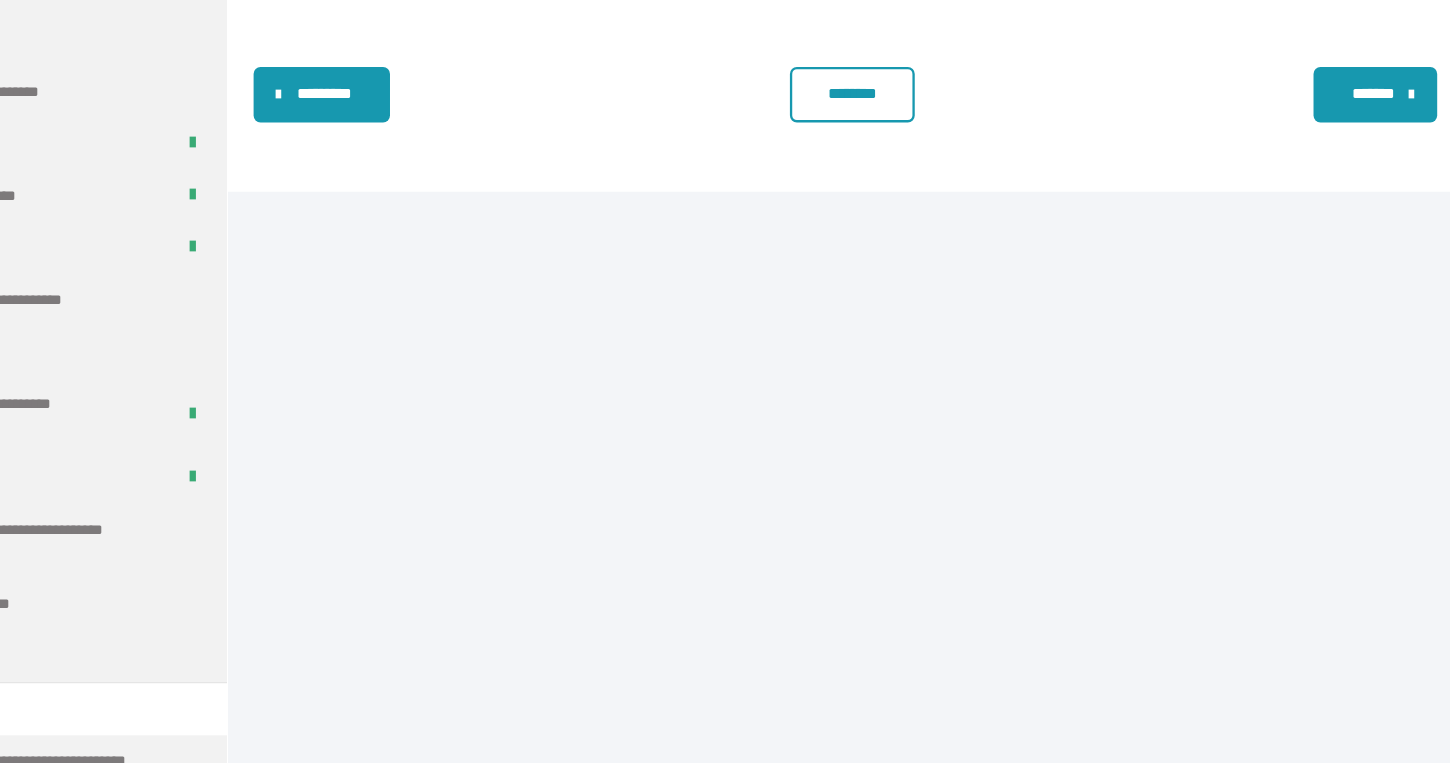 click on "********" at bounding box center [894, 183] 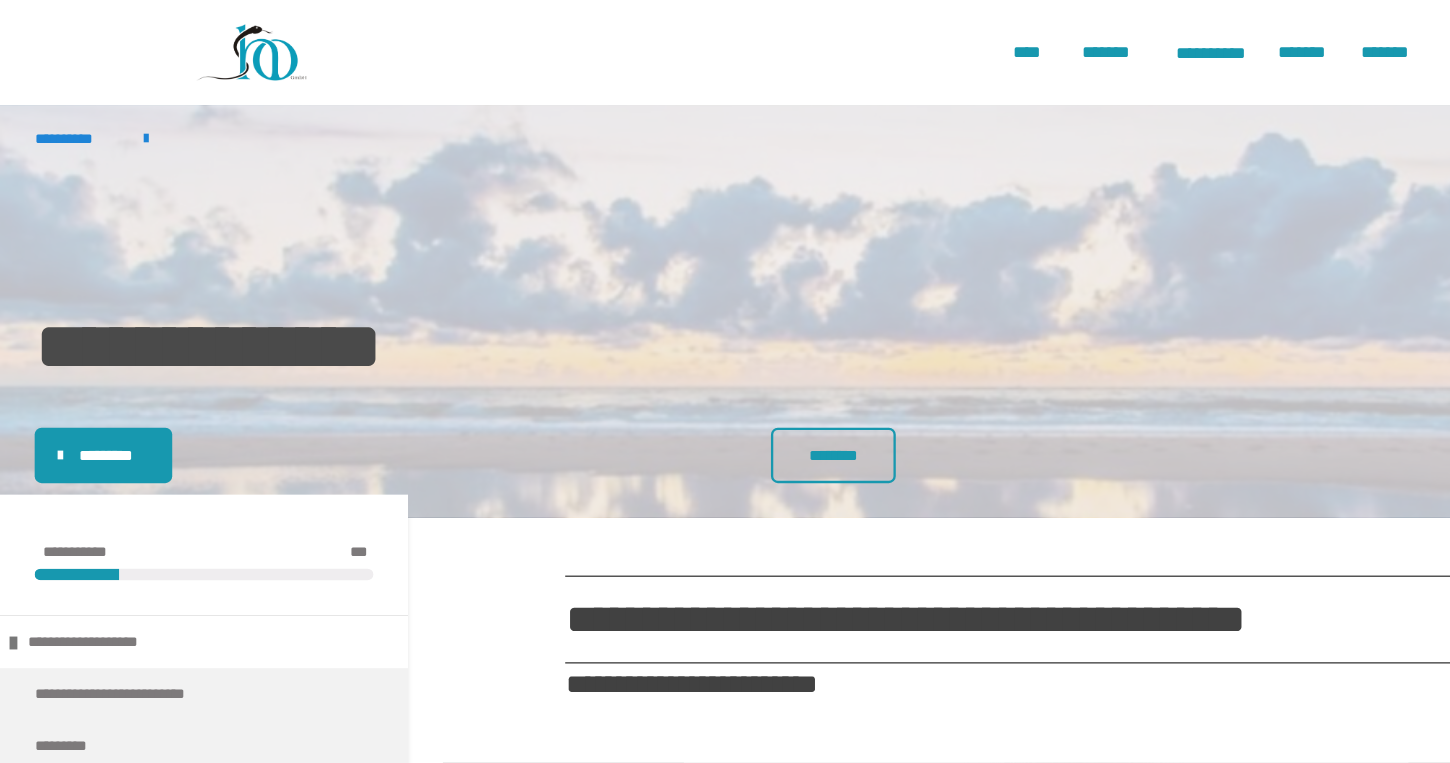 scroll, scrollTop: 0, scrollLeft: 0, axis: both 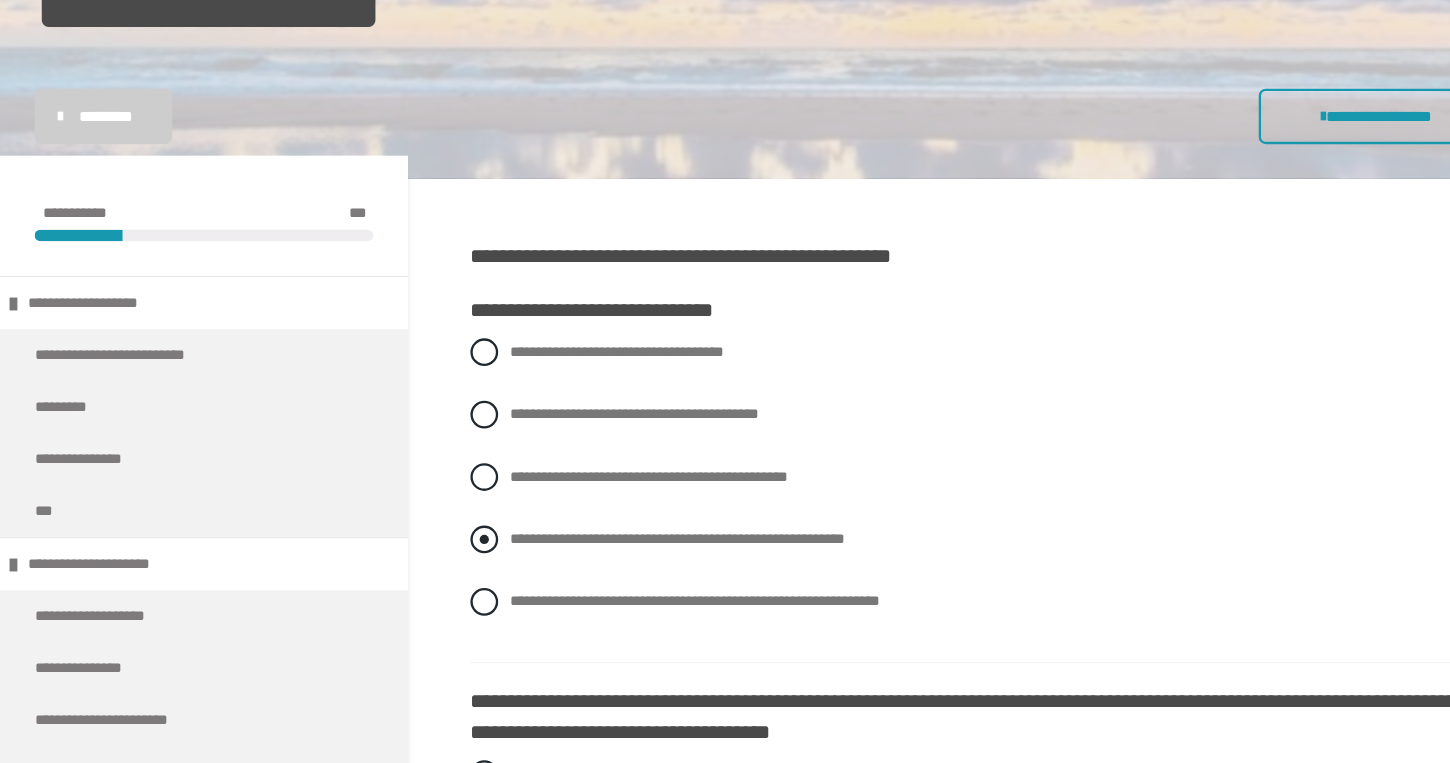 click on "**********" at bounding box center [901, 570] 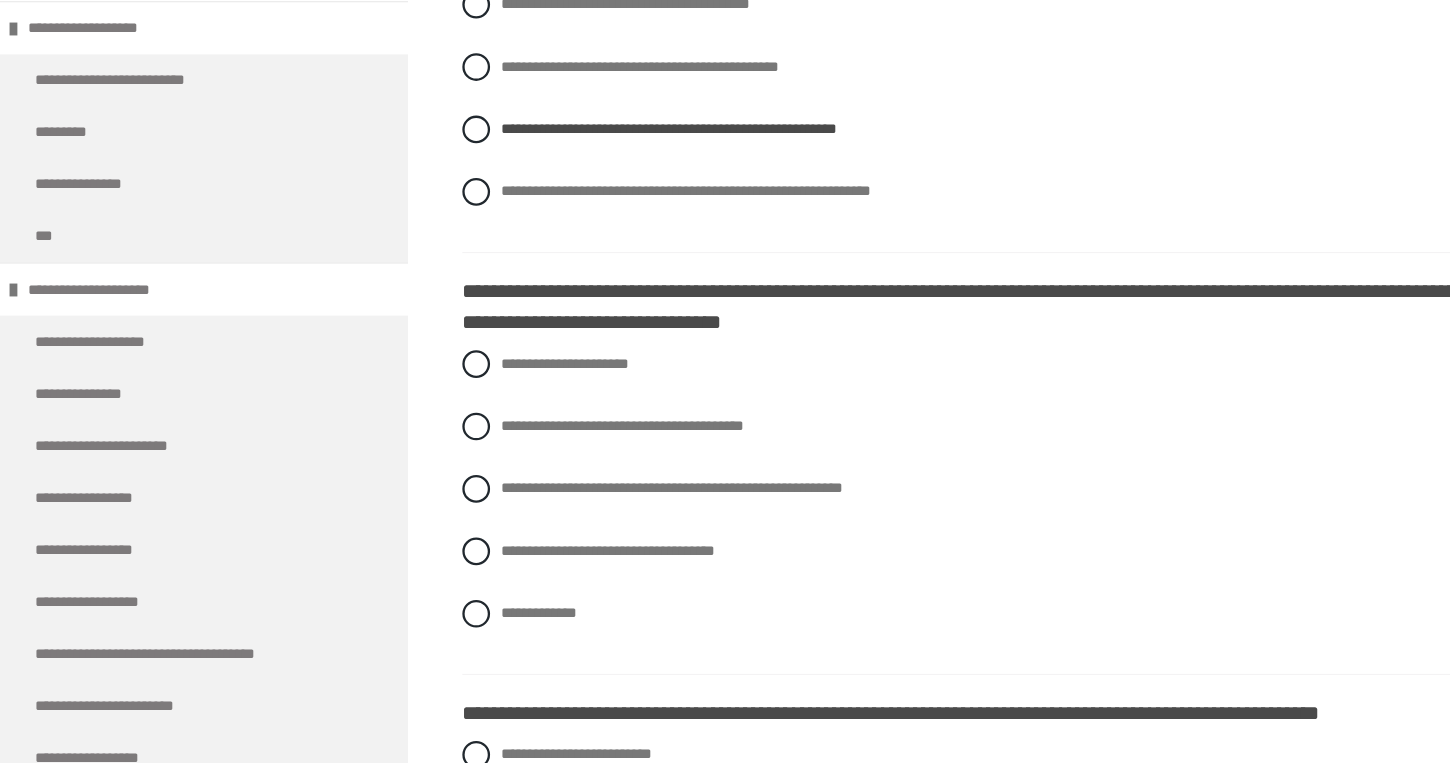 scroll, scrollTop: 571, scrollLeft: 0, axis: vertical 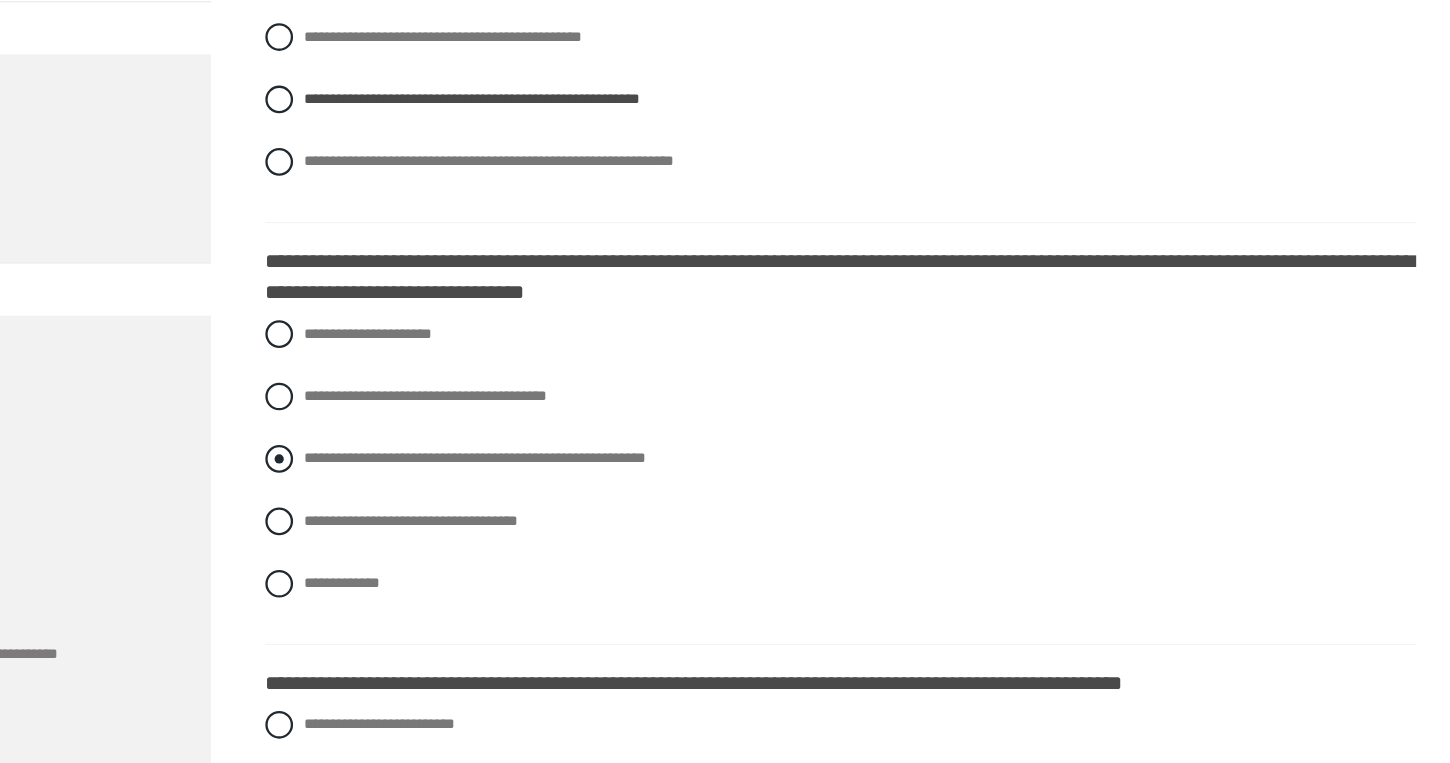 click at bounding box center [412, 500] 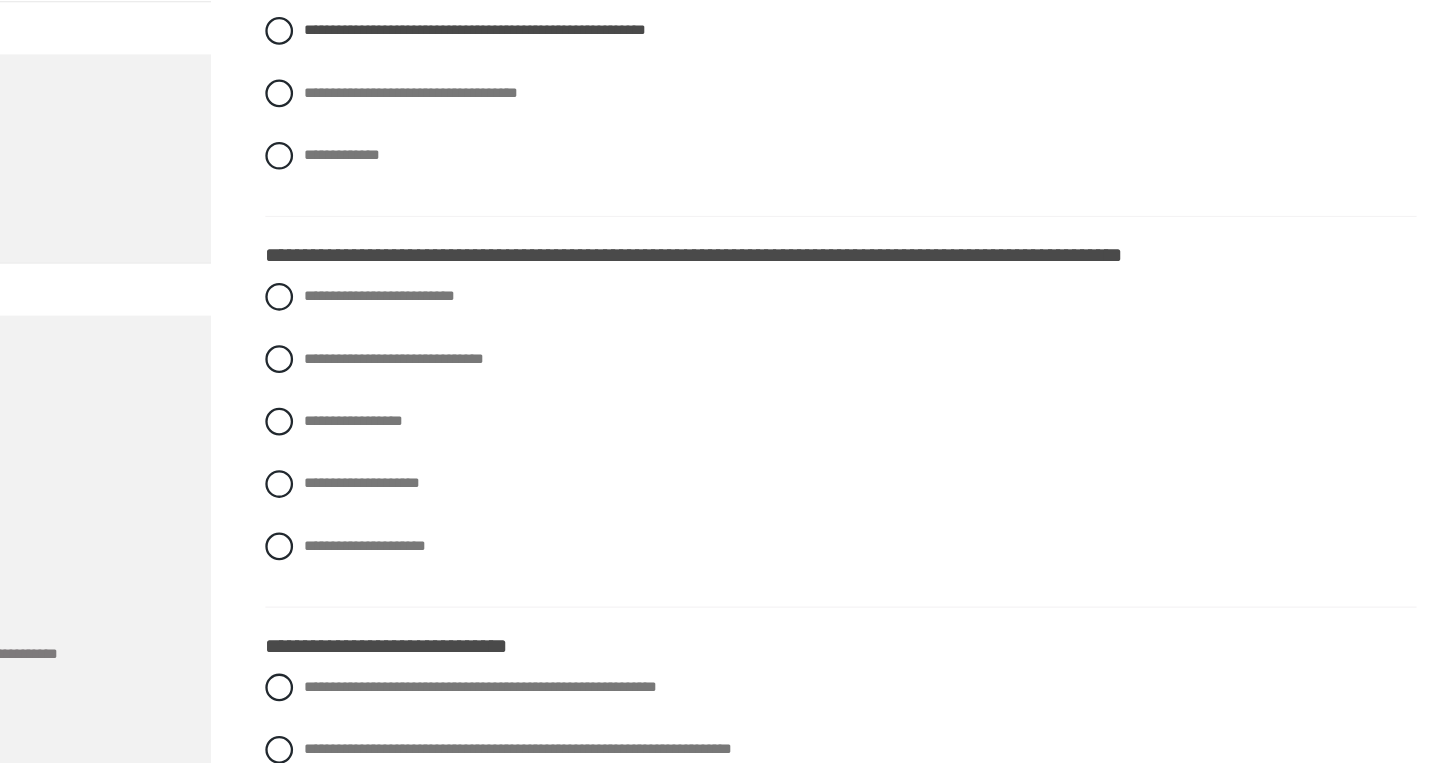 scroll, scrollTop: 943, scrollLeft: 0, axis: vertical 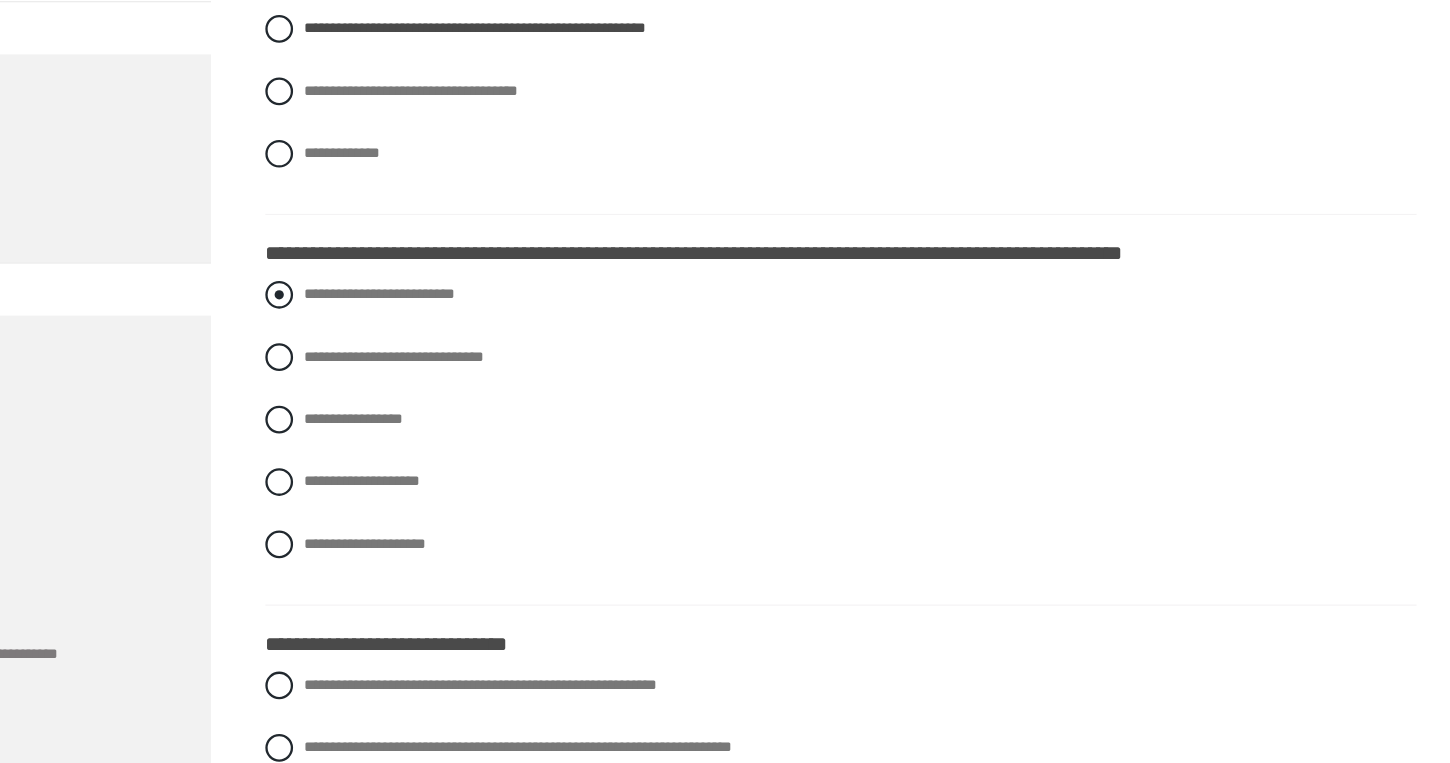 click at bounding box center (412, 358) 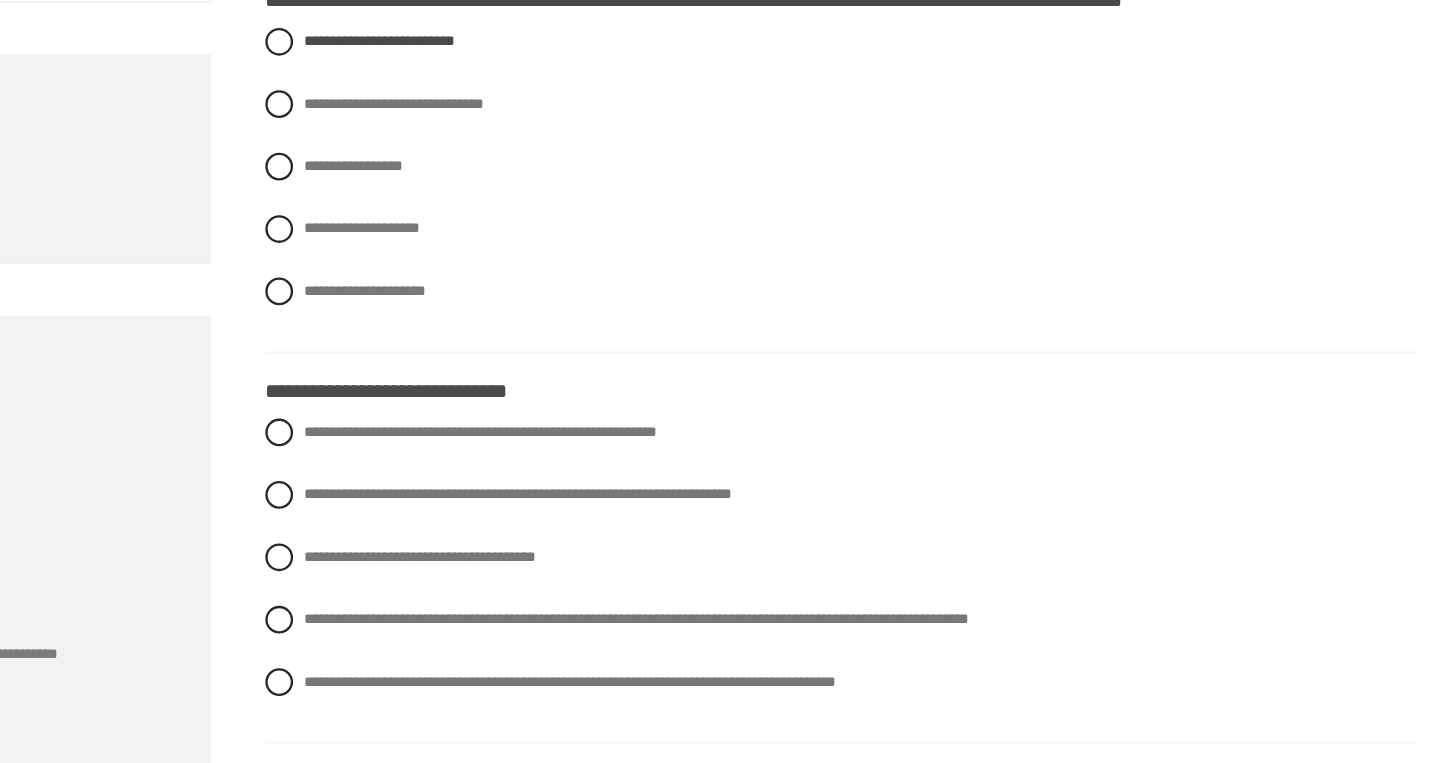 scroll, scrollTop: 1166, scrollLeft: 0, axis: vertical 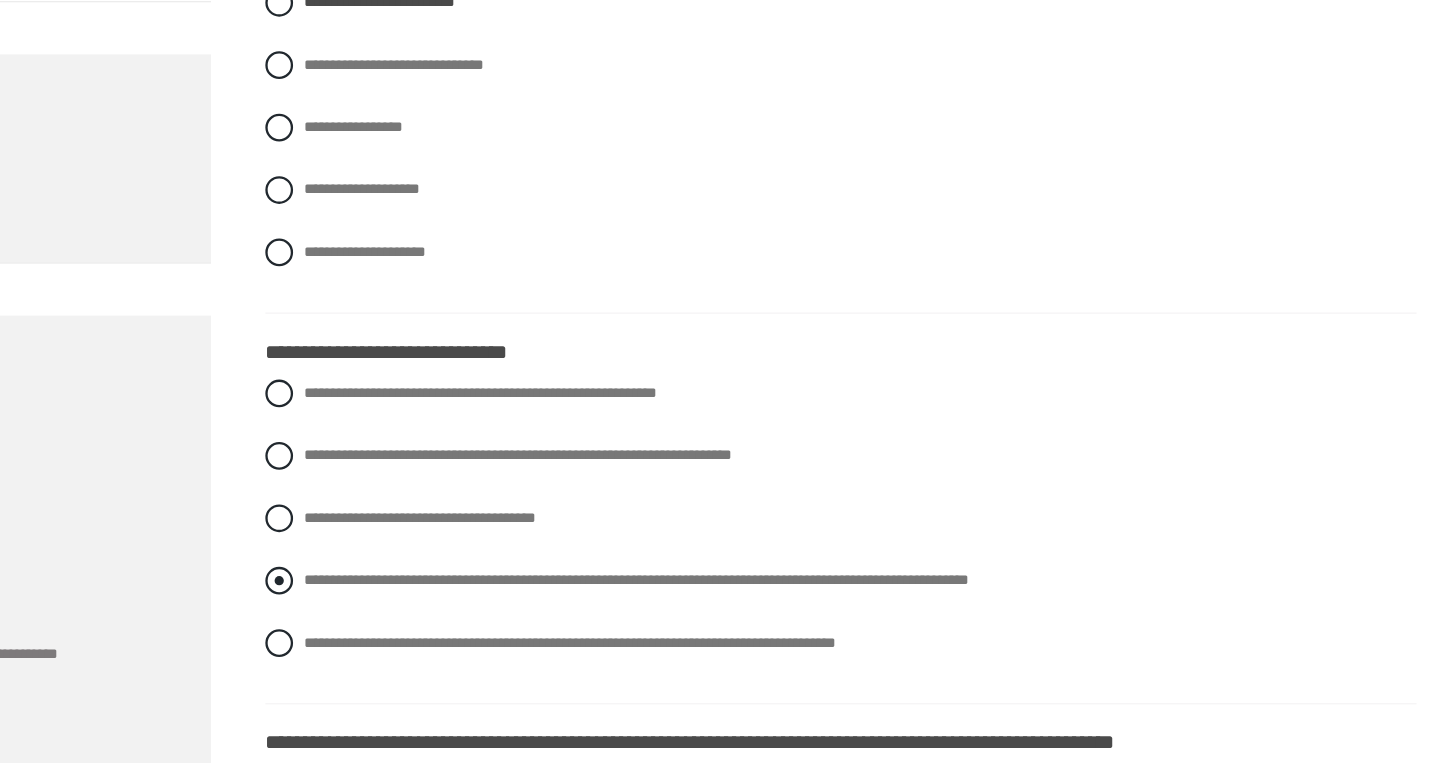 click at bounding box center [412, 605] 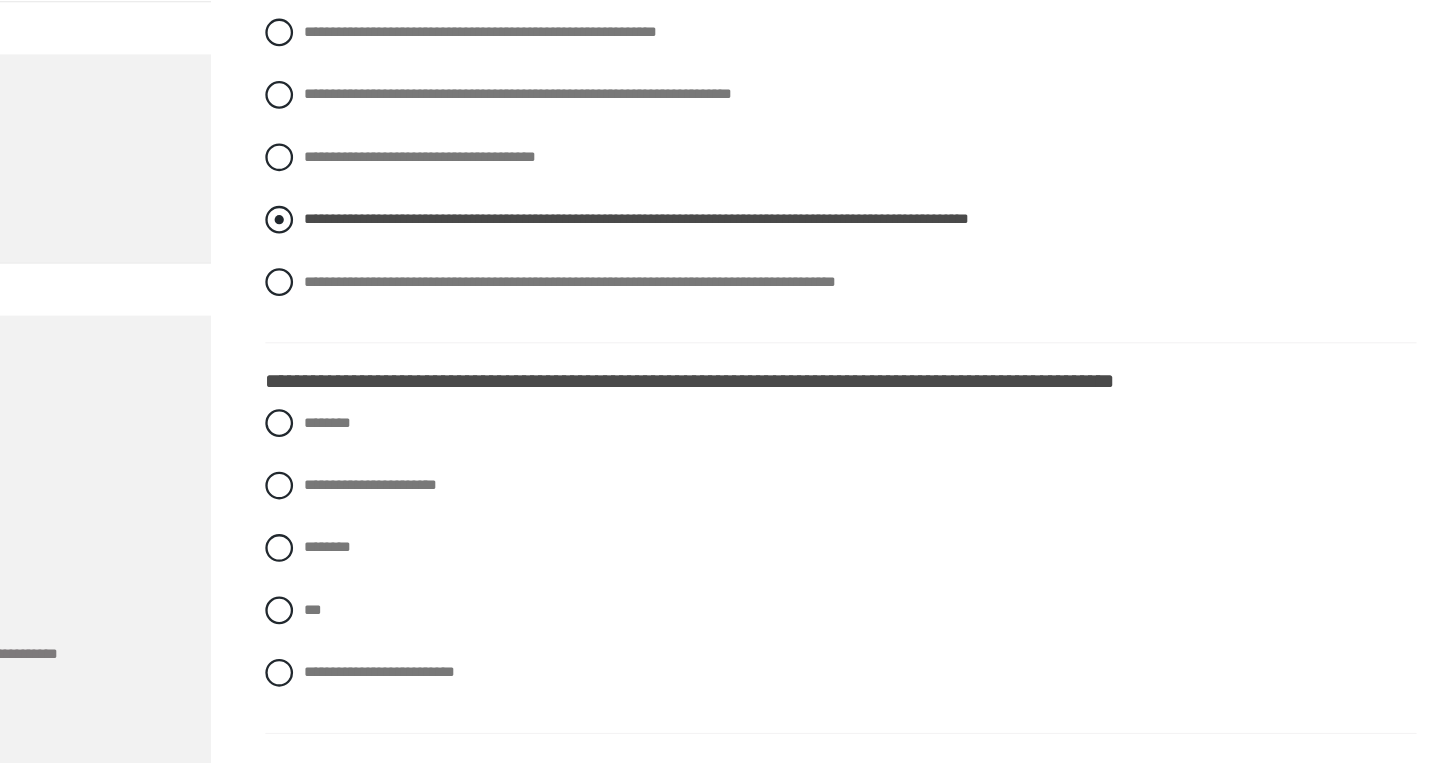 scroll, scrollTop: 1508, scrollLeft: 0, axis: vertical 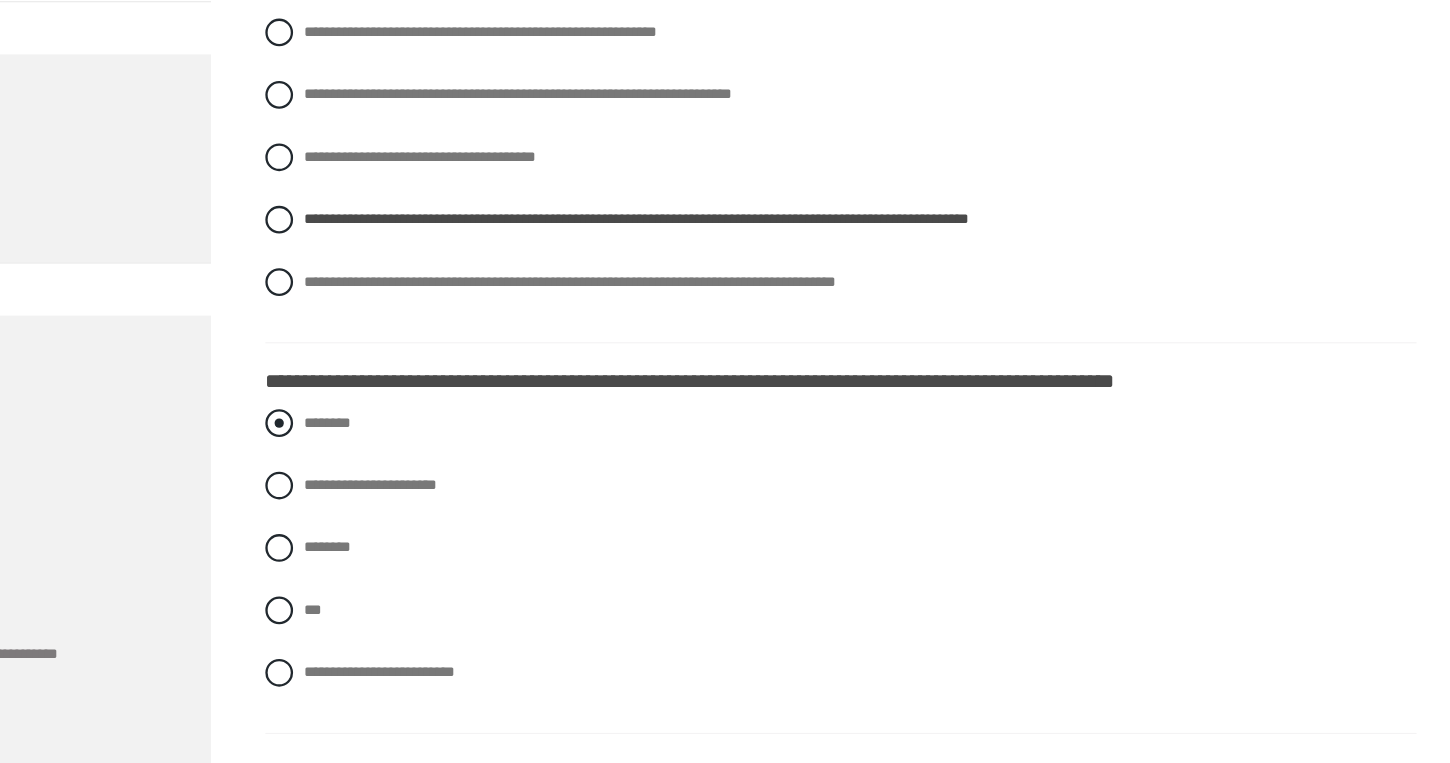 click at bounding box center [412, 469] 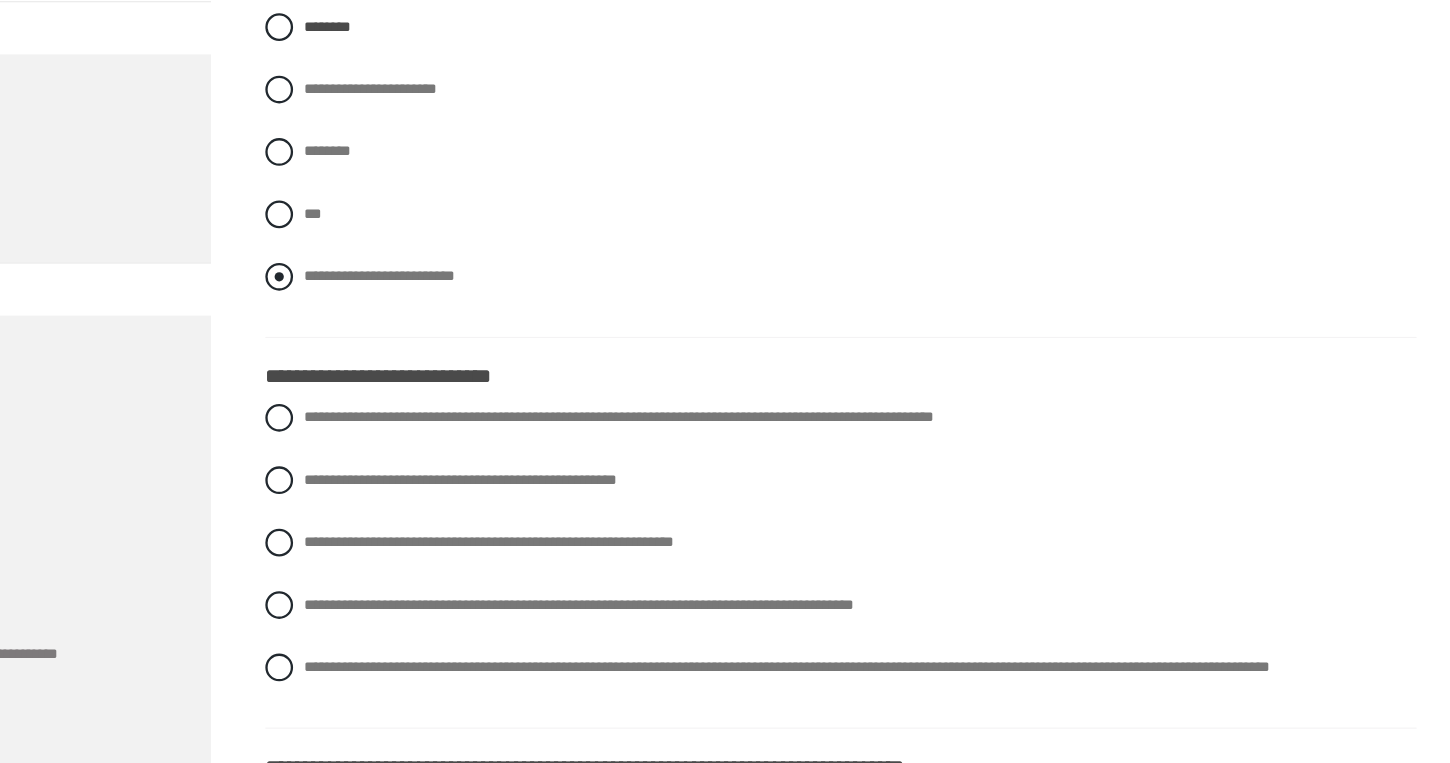scroll, scrollTop: 1854, scrollLeft: 0, axis: vertical 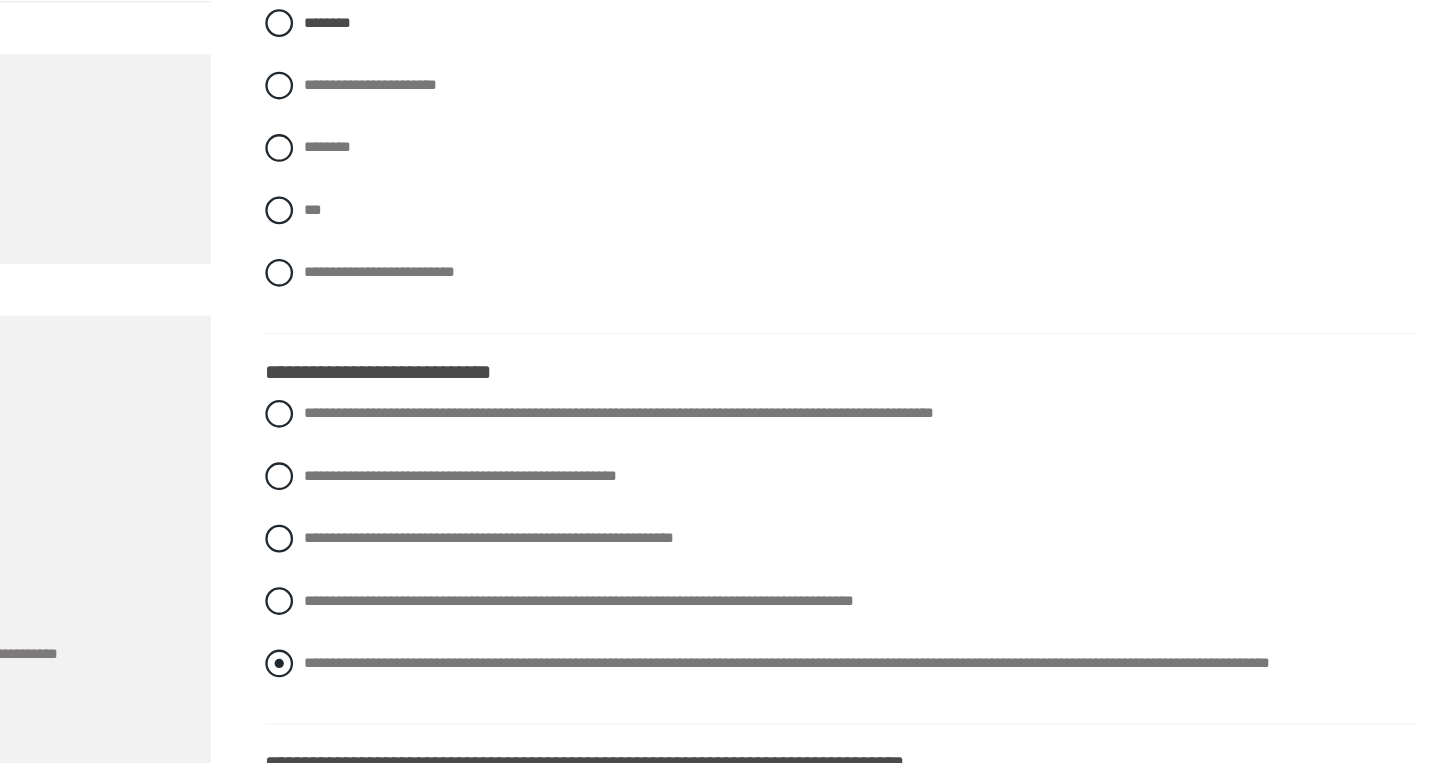 click at bounding box center (412, 677) 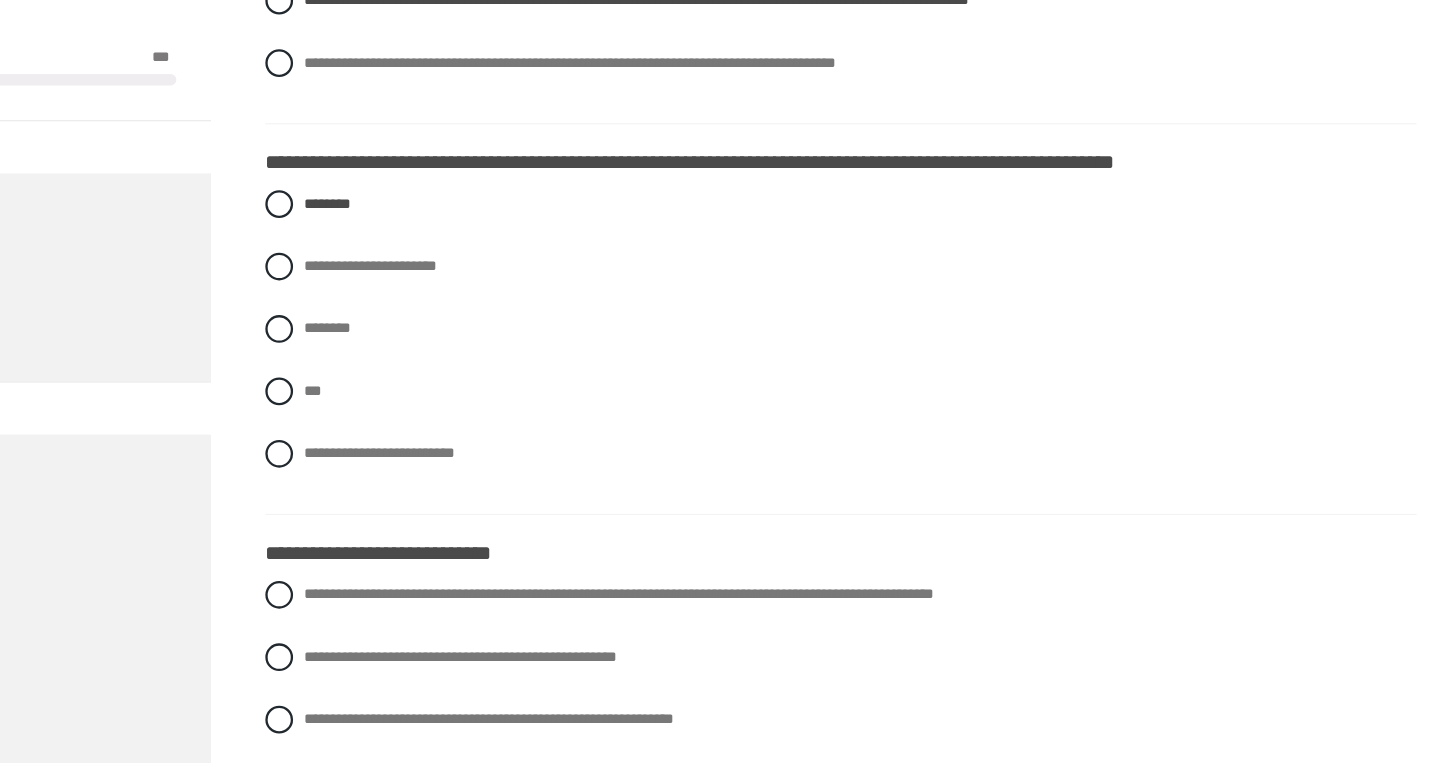 scroll, scrollTop: 1742, scrollLeft: 0, axis: vertical 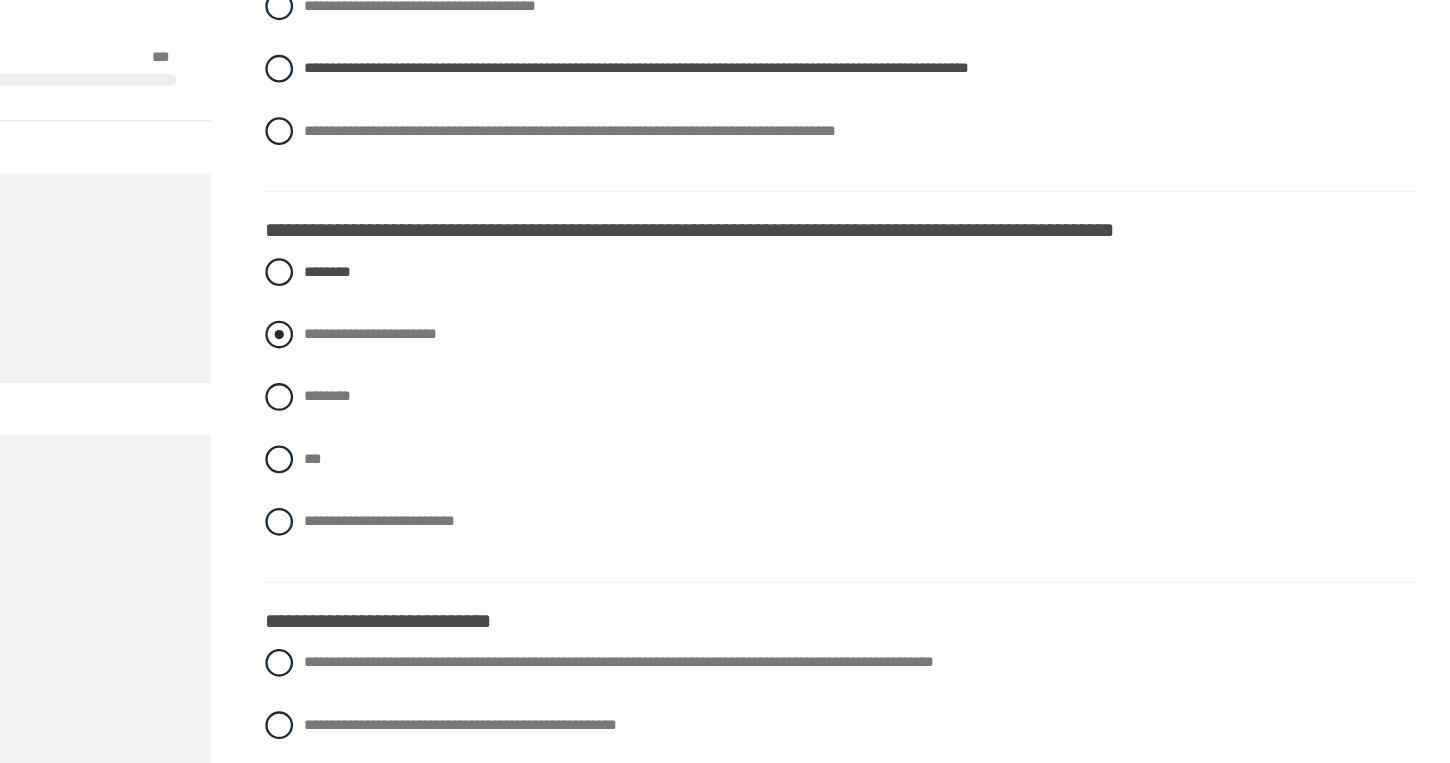click at bounding box center (412, 289) 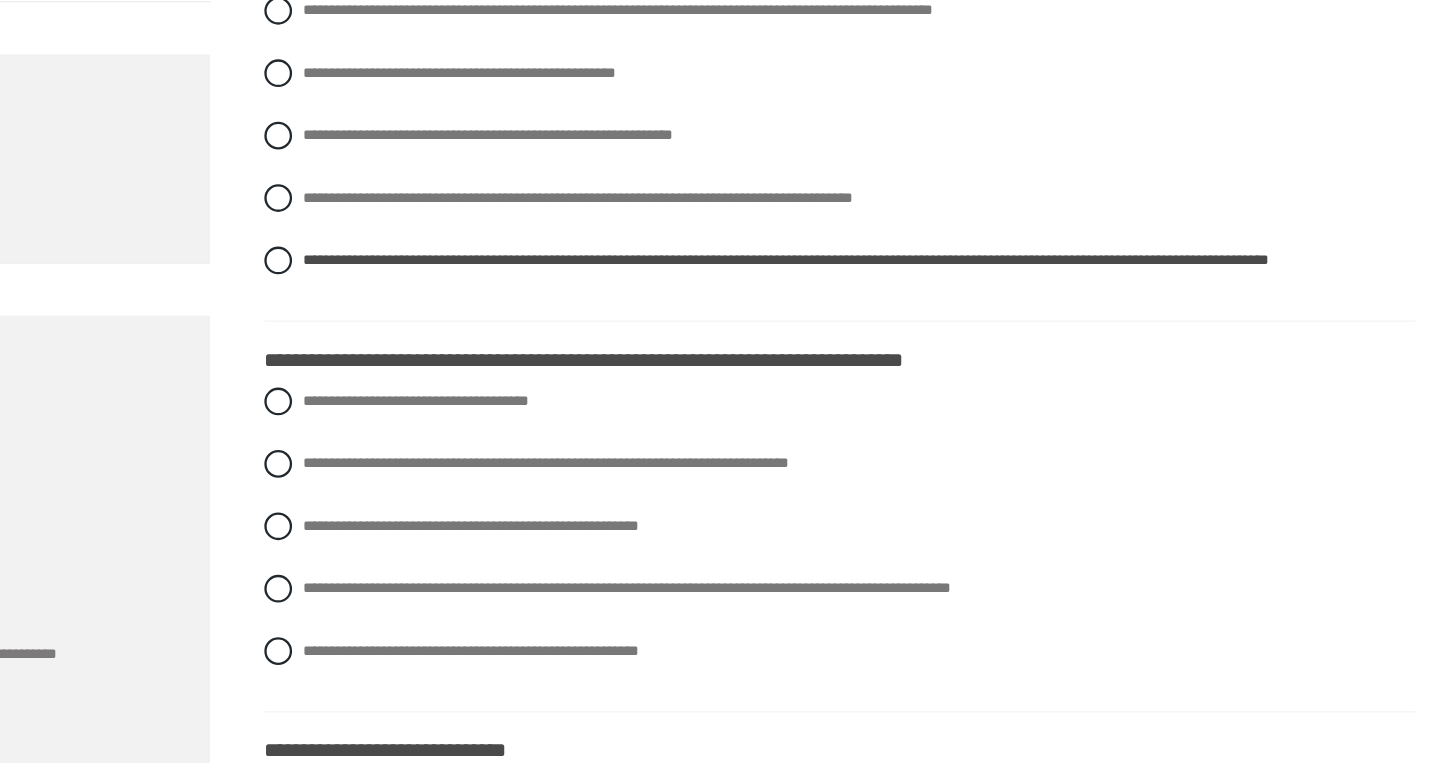 scroll, scrollTop: 2208, scrollLeft: 0, axis: vertical 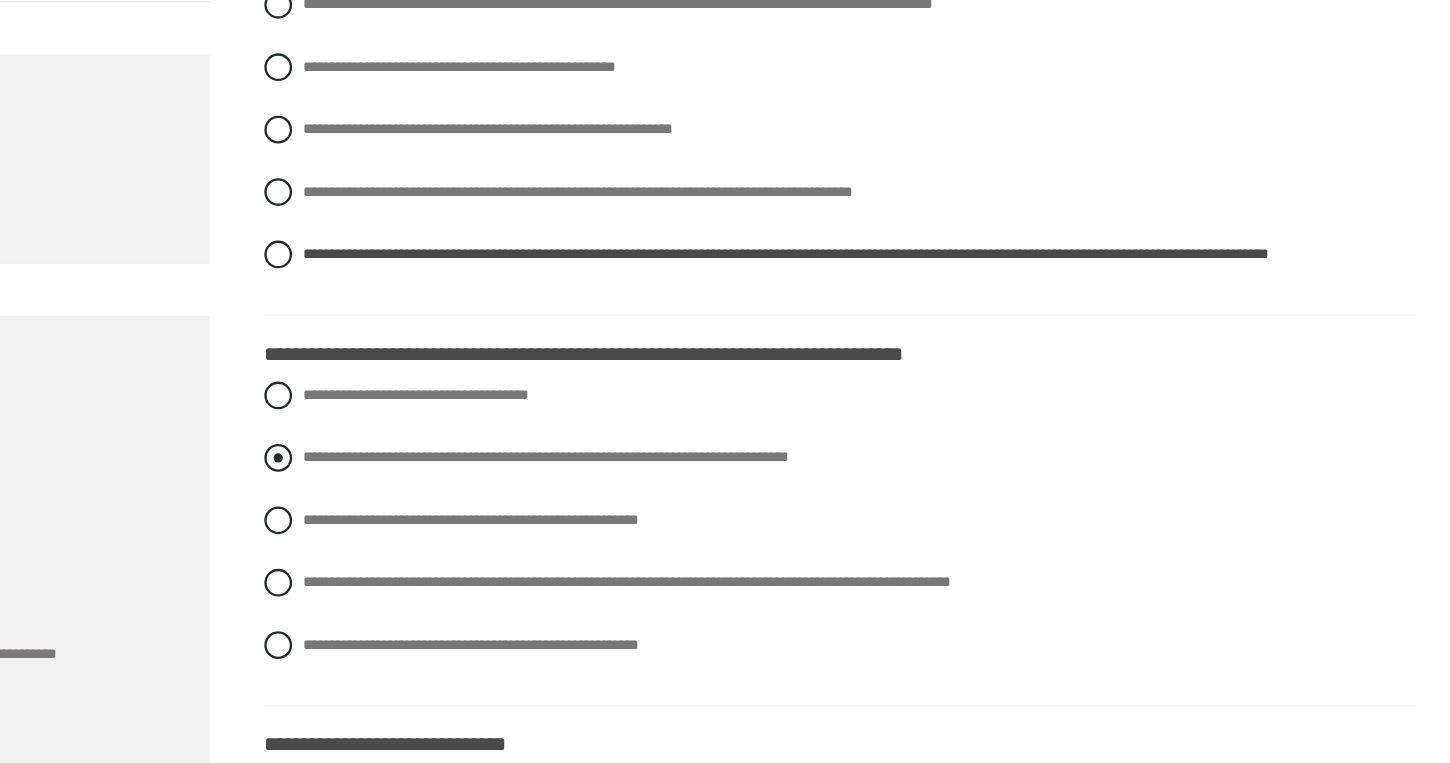 click on "**********" at bounding box center [898, 499] 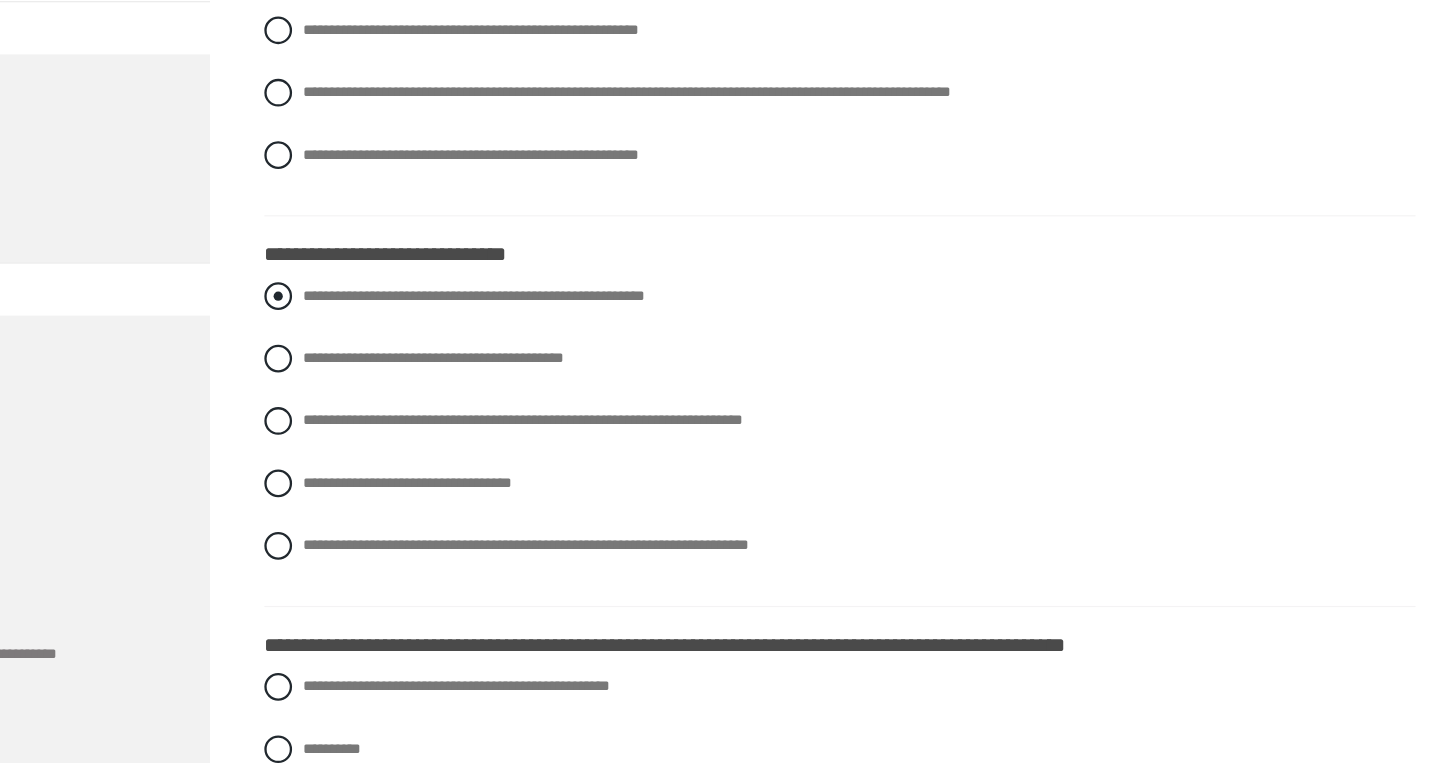 scroll, scrollTop: 2633, scrollLeft: 0, axis: vertical 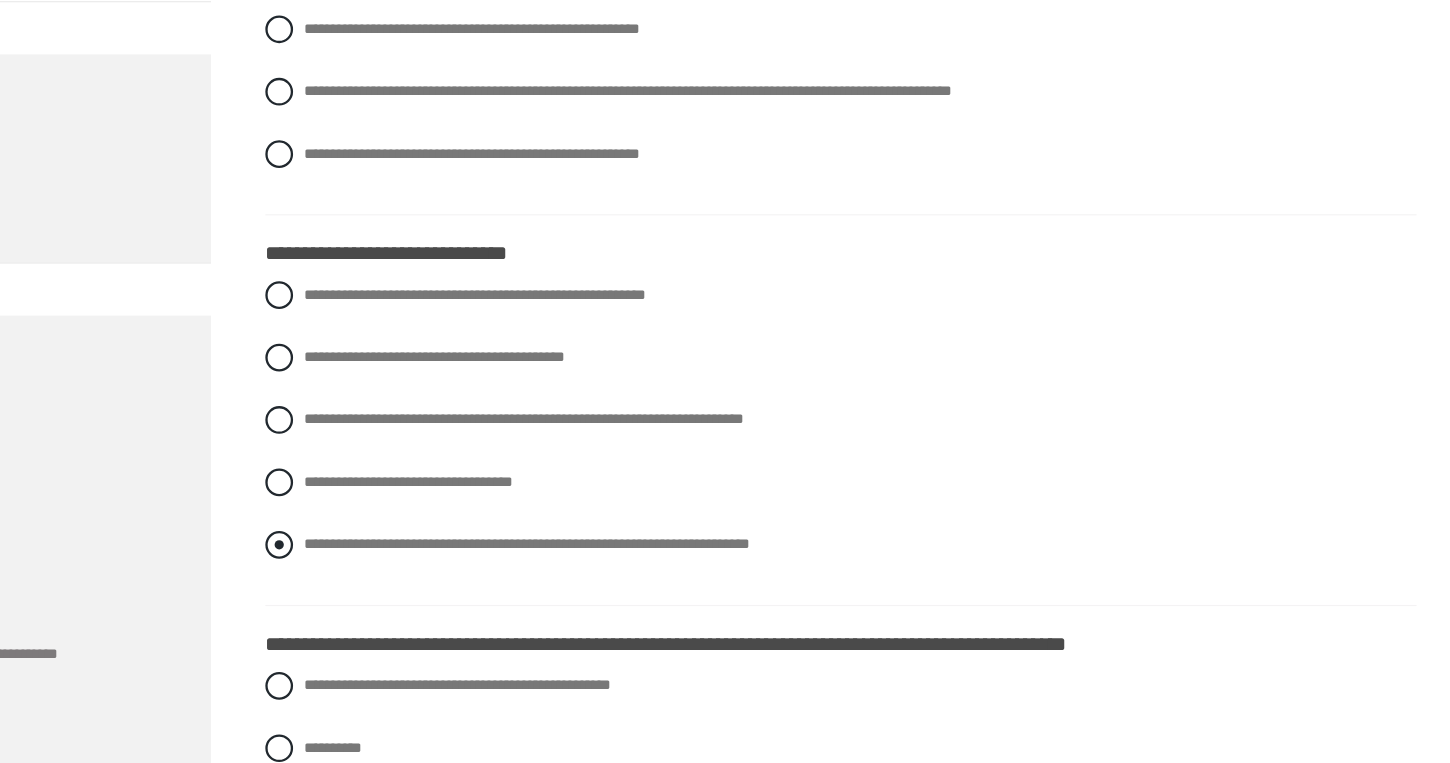 click at bounding box center (412, 574) 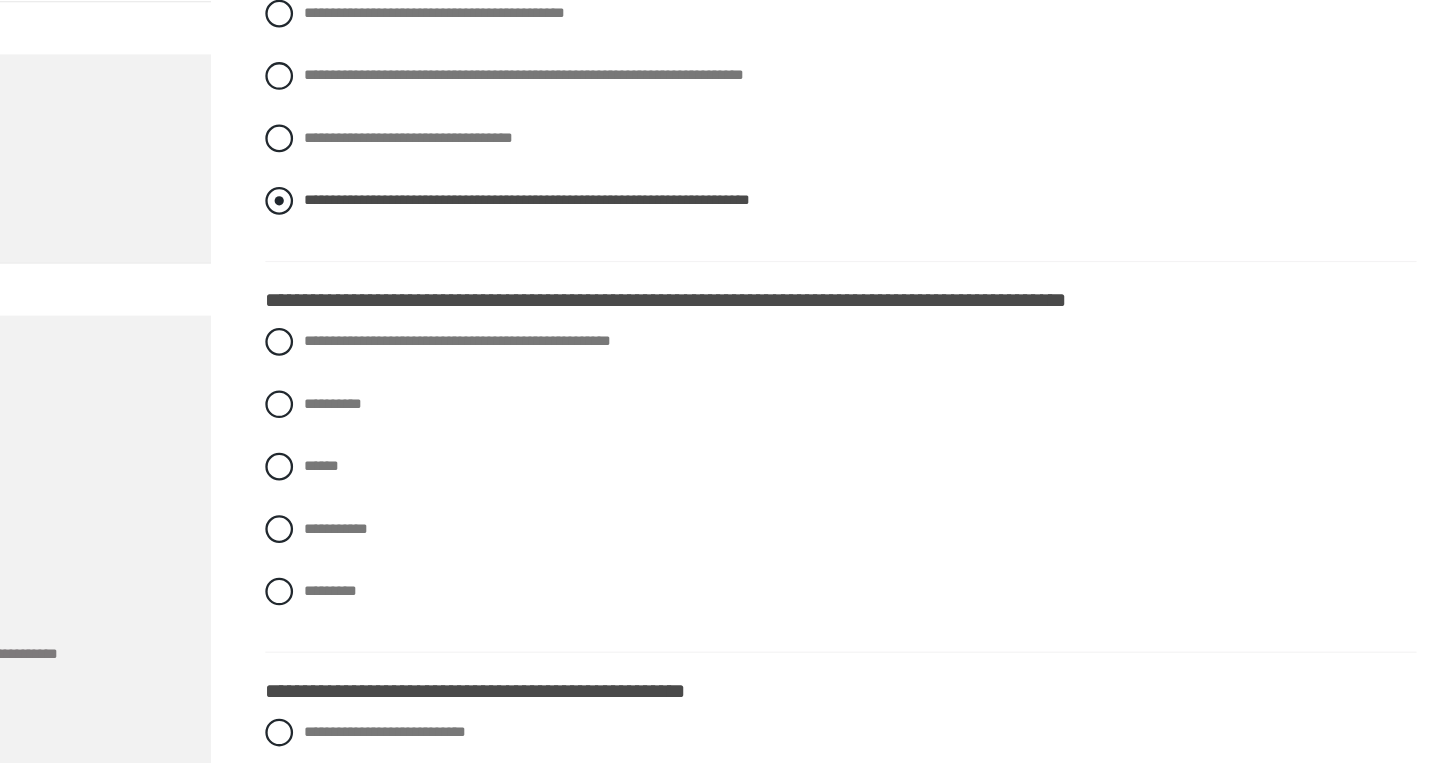 scroll, scrollTop: 2931, scrollLeft: 0, axis: vertical 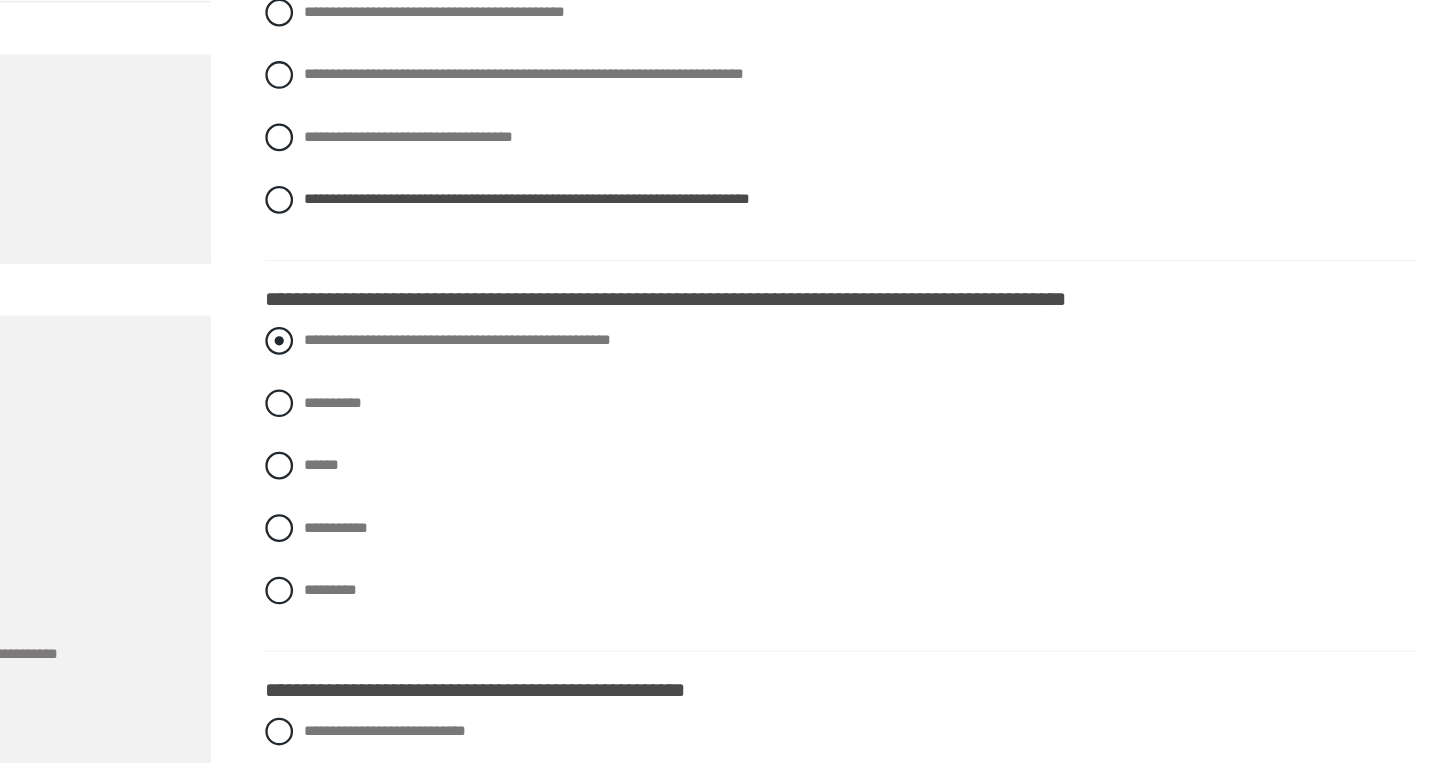 click on "**********" at bounding box center [898, 398] 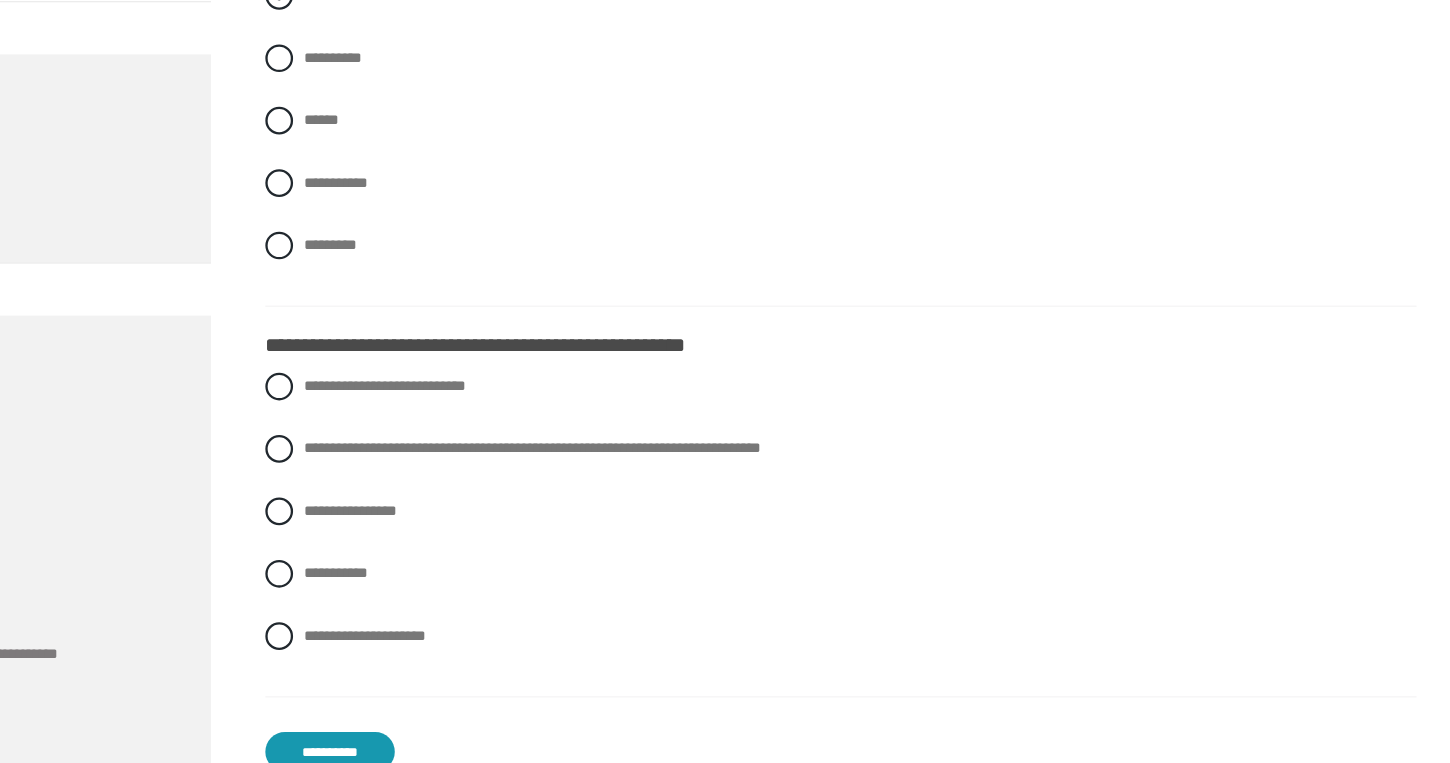 scroll, scrollTop: 3247, scrollLeft: 0, axis: vertical 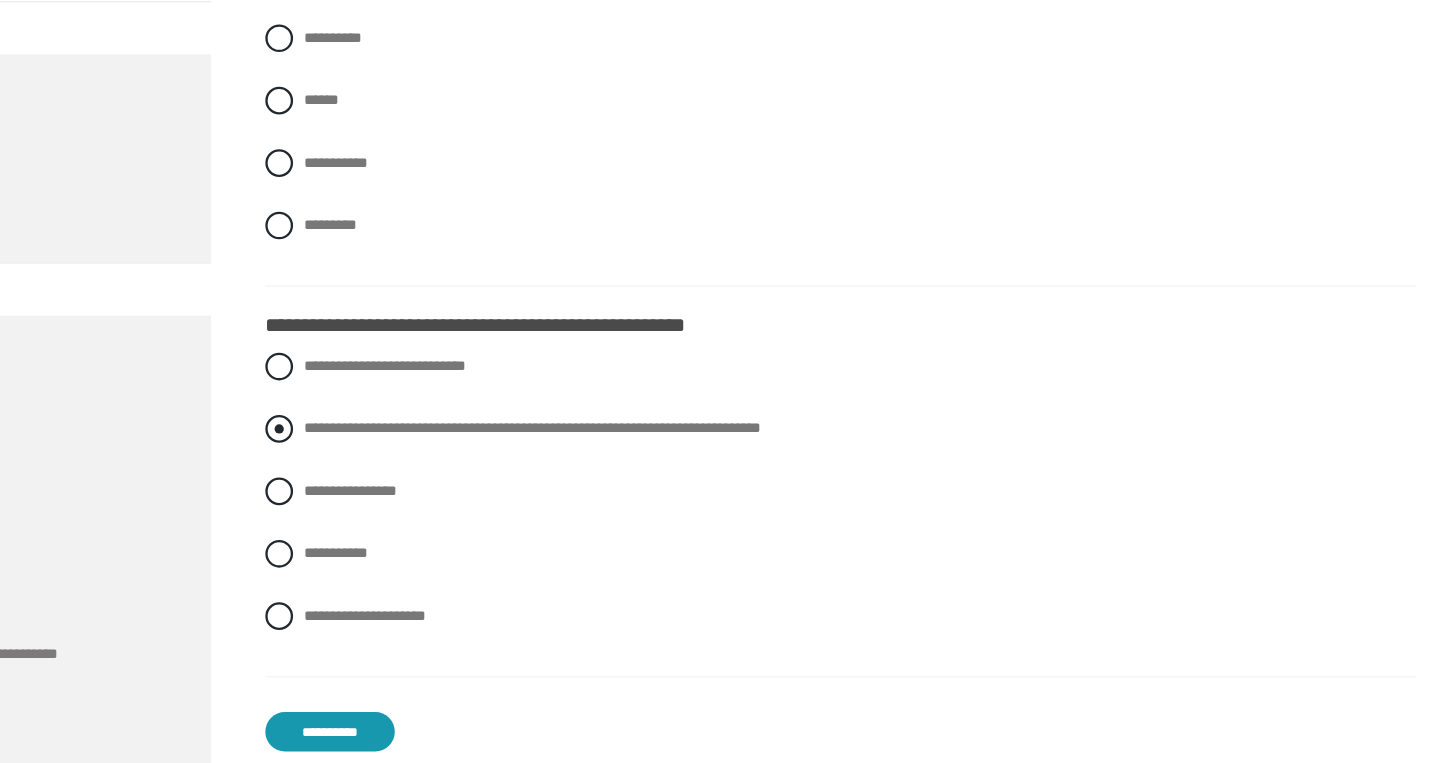 click at bounding box center (412, 474) 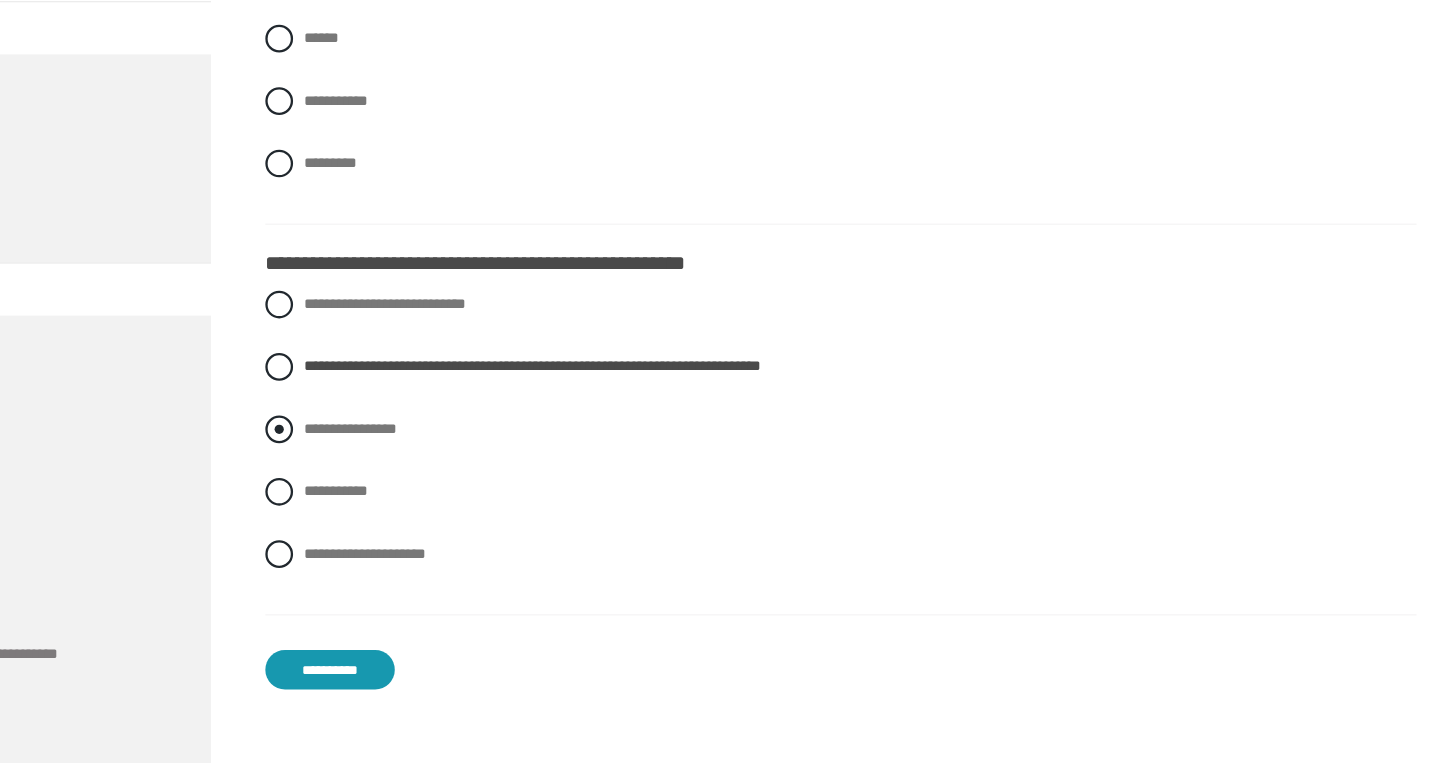 scroll, scrollTop: 3302, scrollLeft: 0, axis: vertical 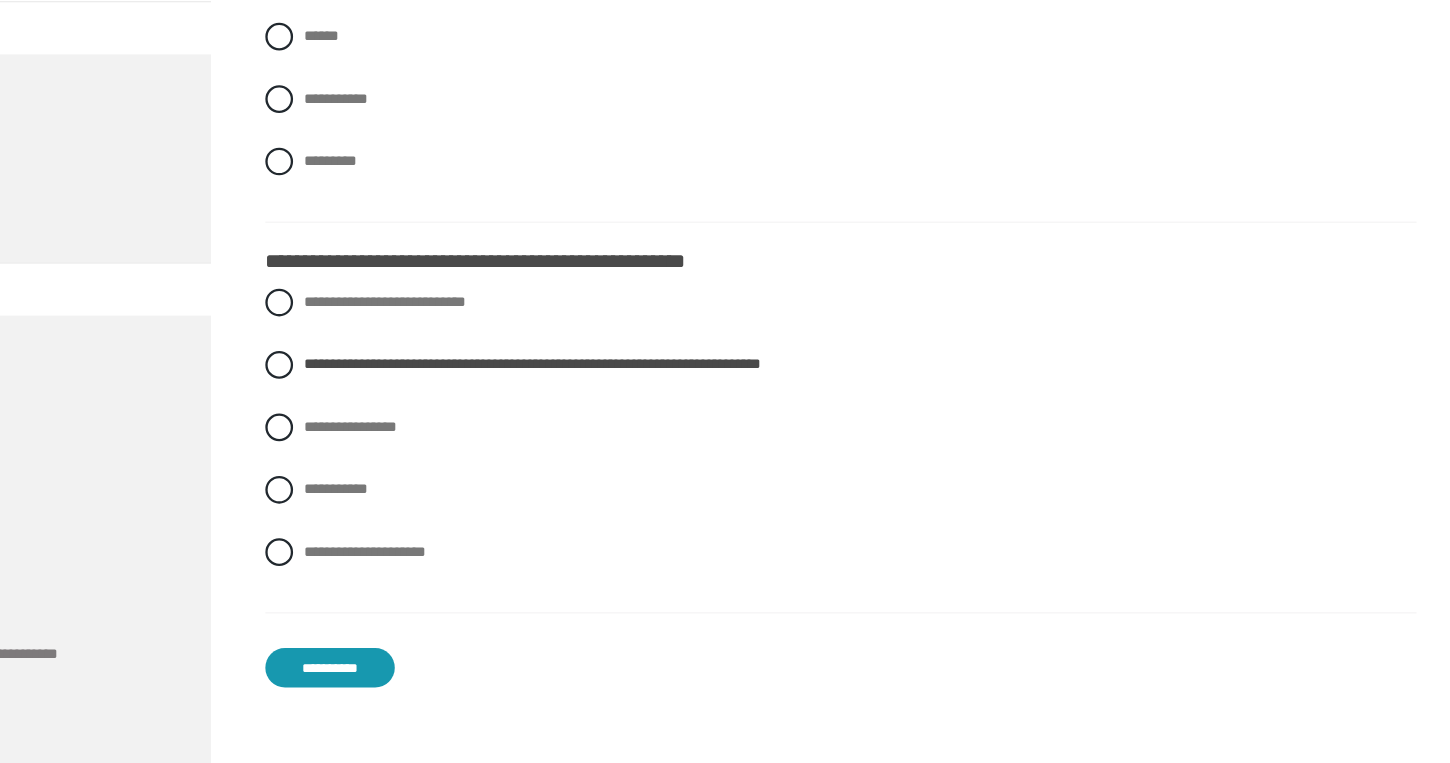 click on "**********" at bounding box center [456, 681] 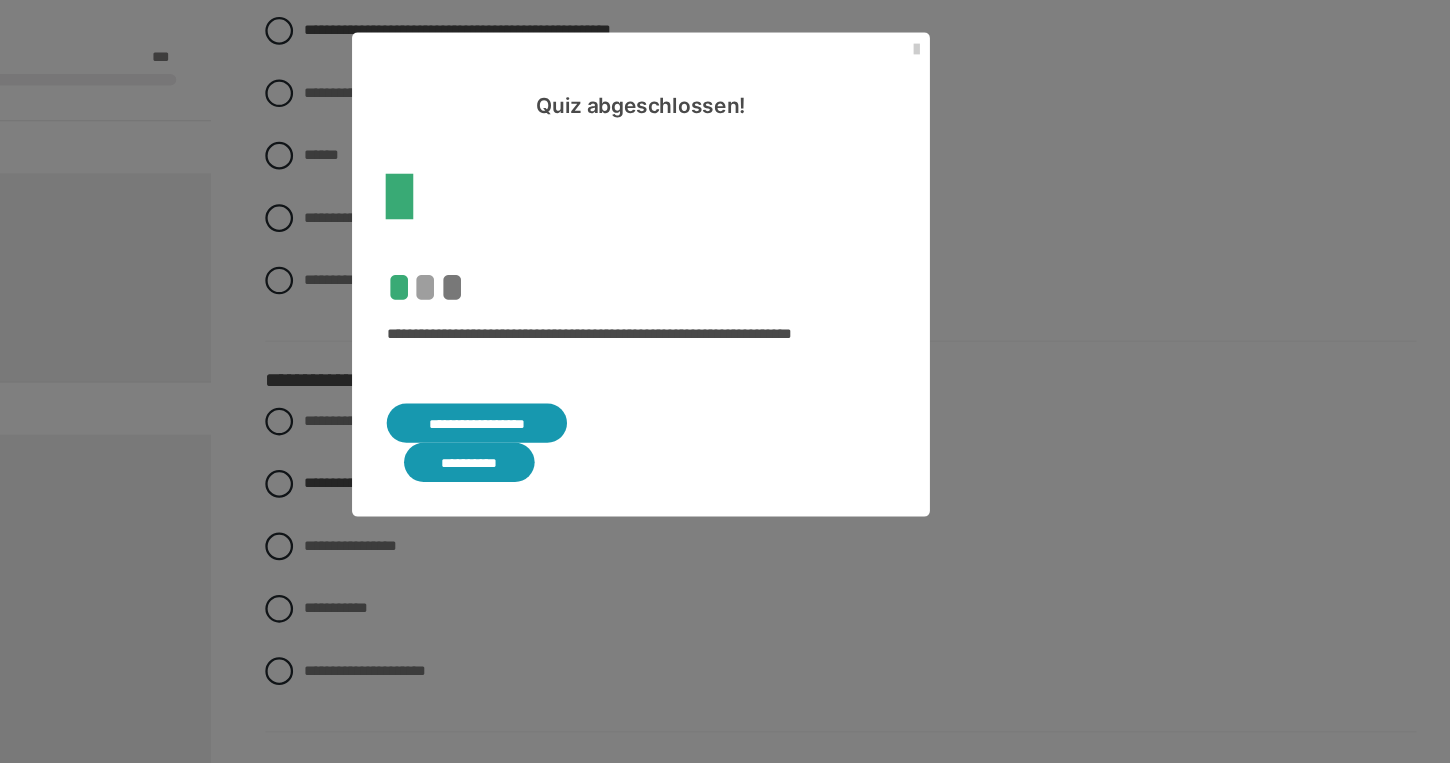 scroll, scrollTop: 549, scrollLeft: 0, axis: vertical 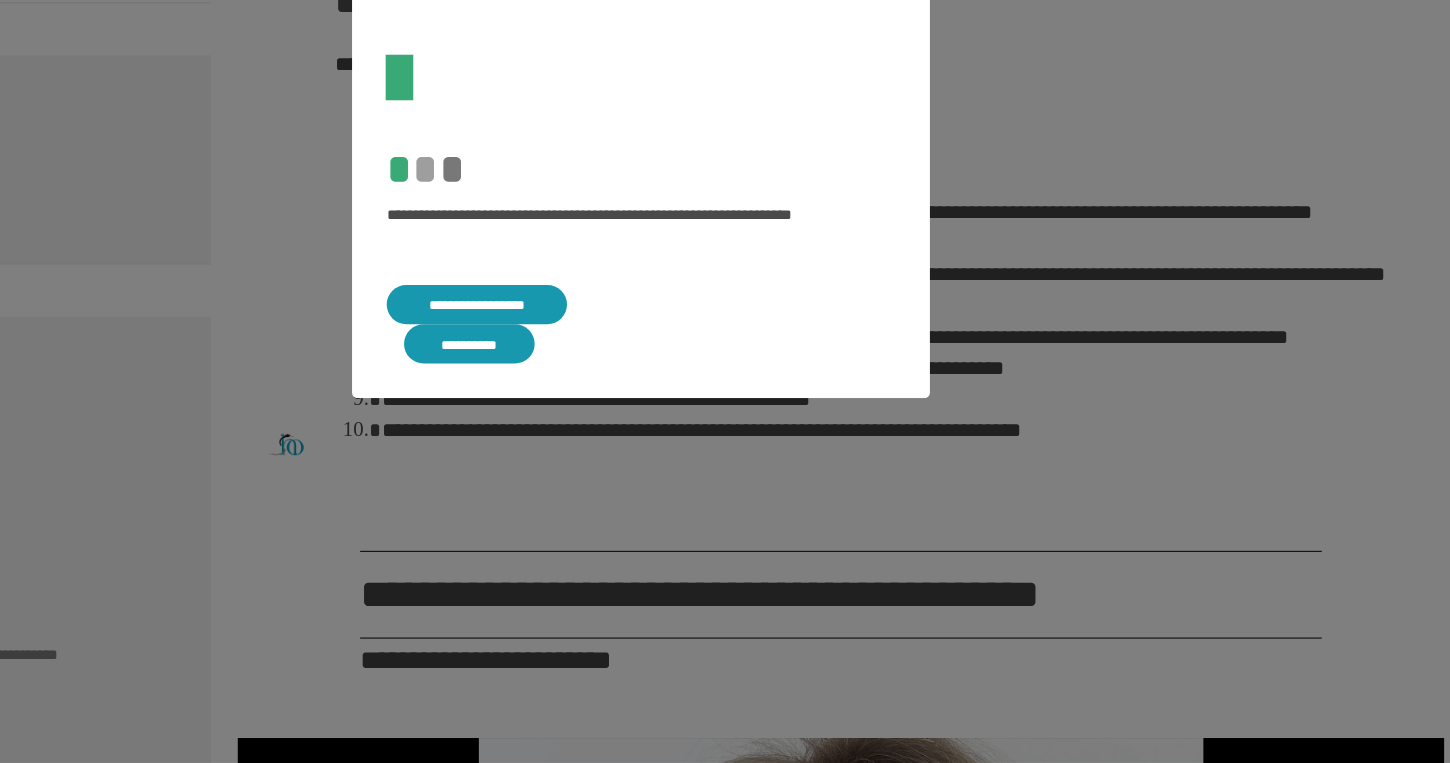 click on "**********" at bounding box center [583, 366] 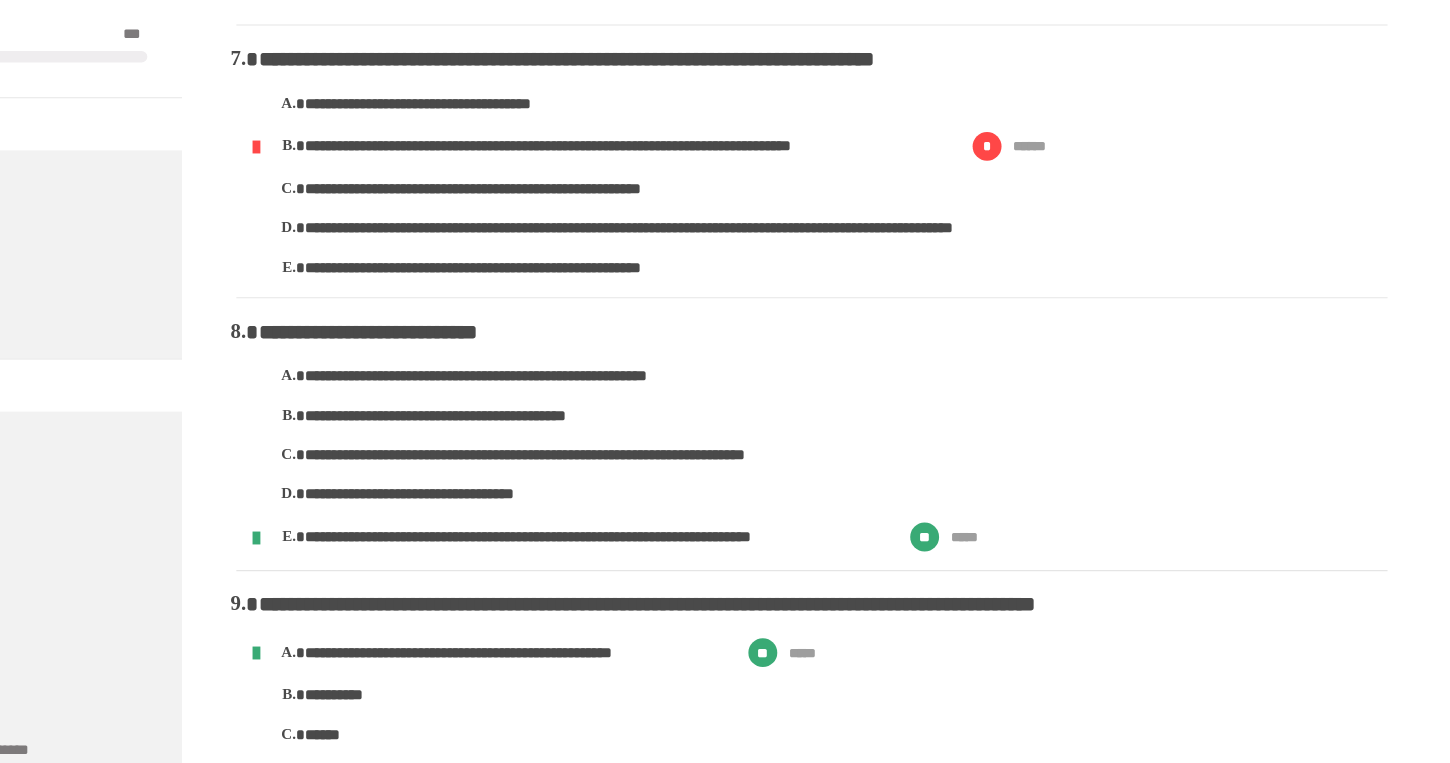 scroll, scrollTop: 1938, scrollLeft: 0, axis: vertical 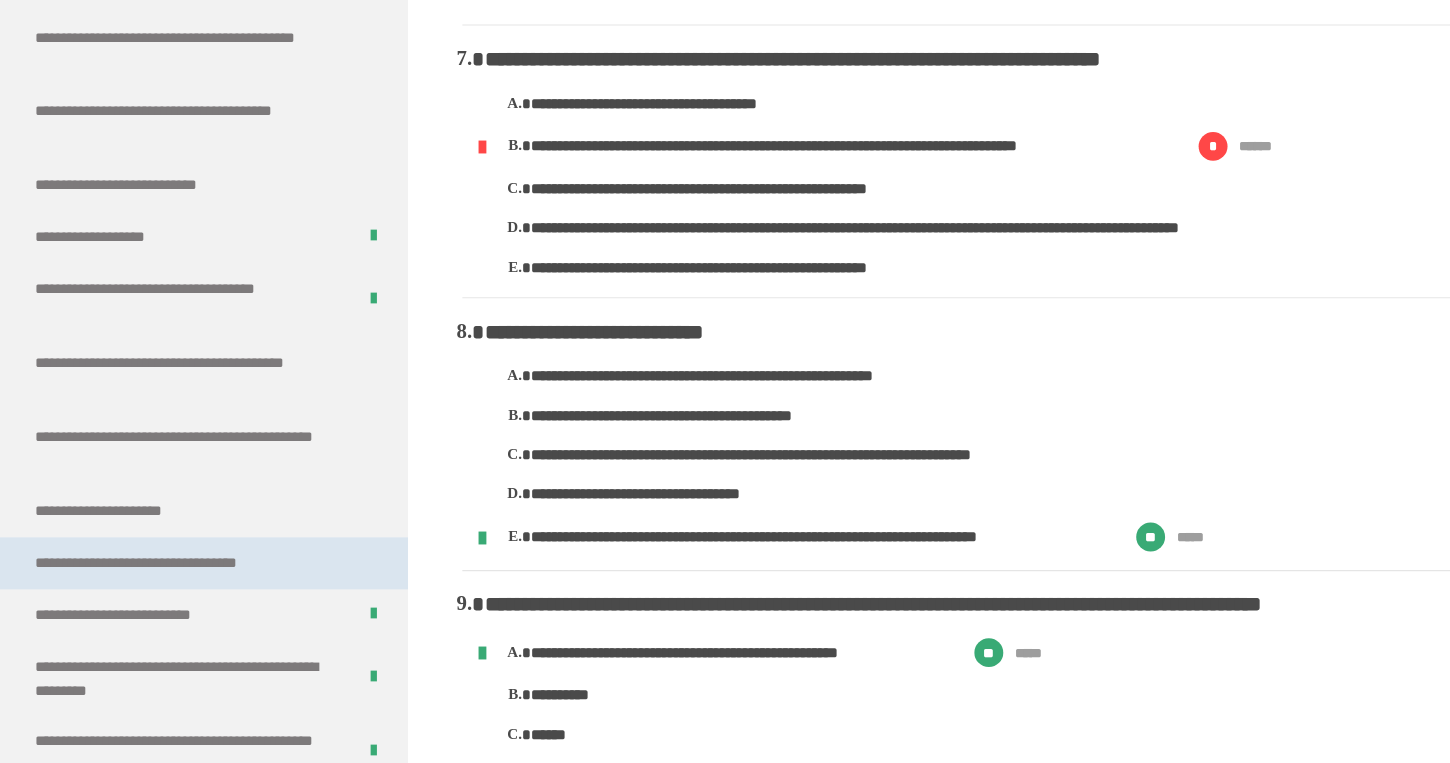 click on "**********" at bounding box center [145, 507] 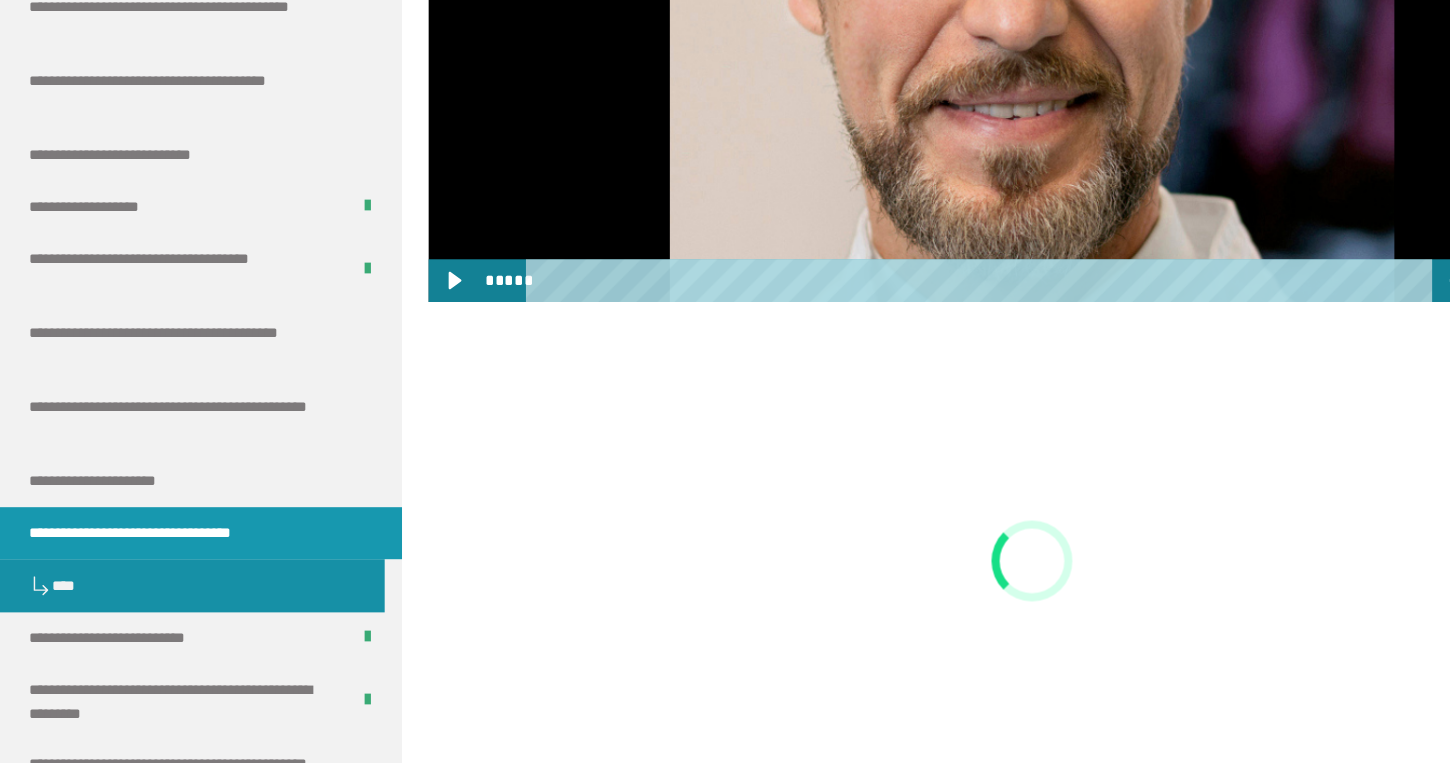 scroll, scrollTop: 853, scrollLeft: 0, axis: vertical 